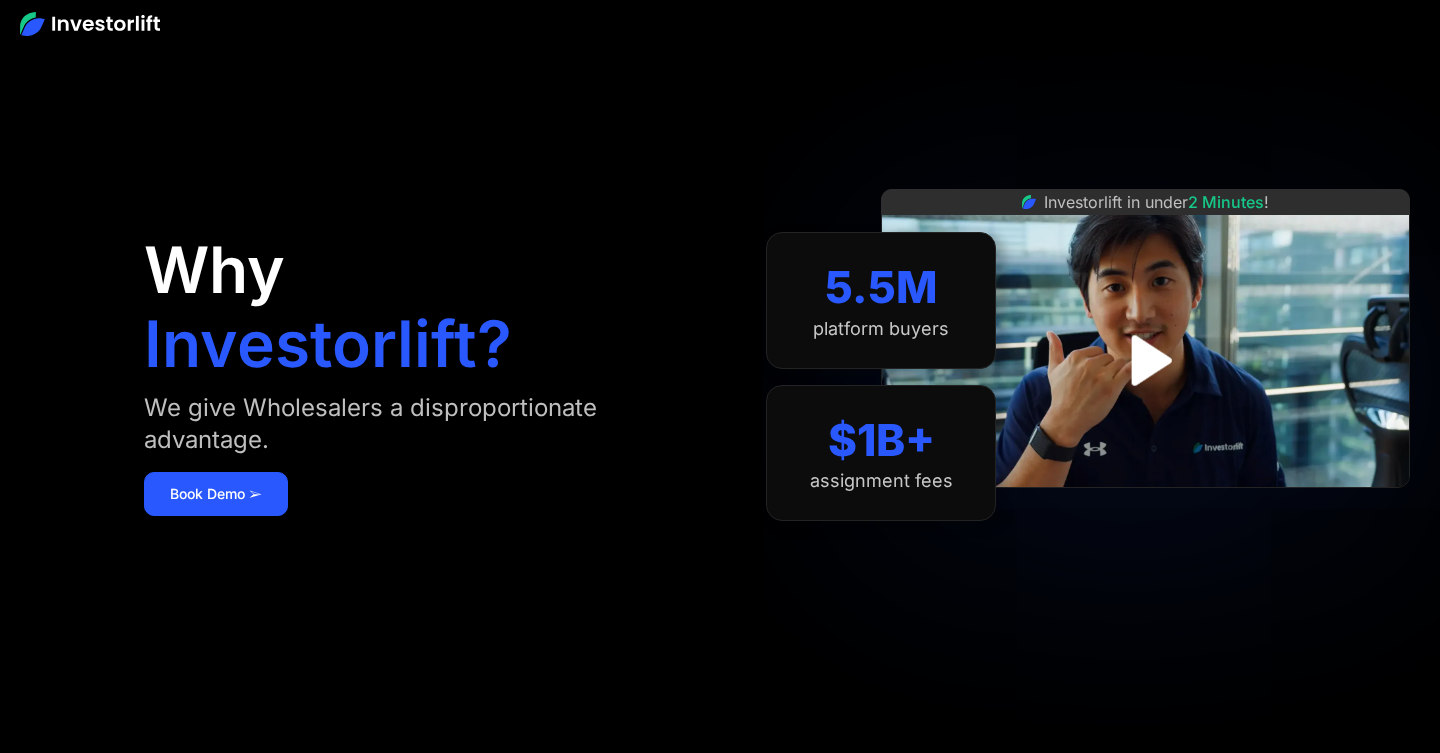scroll, scrollTop: 0, scrollLeft: 0, axis: both 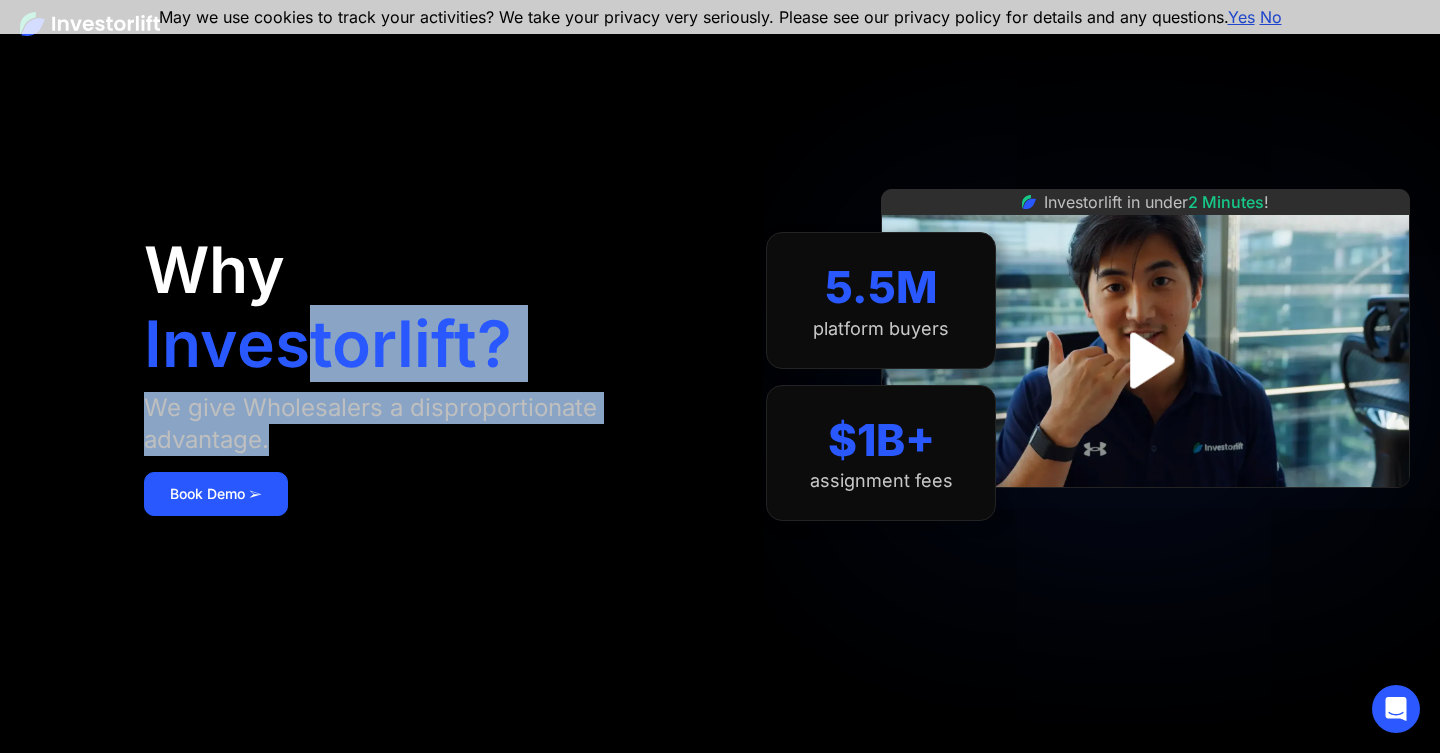 drag, startPoint x: 440, startPoint y: 487, endPoint x: 306, endPoint y: 311, distance: 221.20578 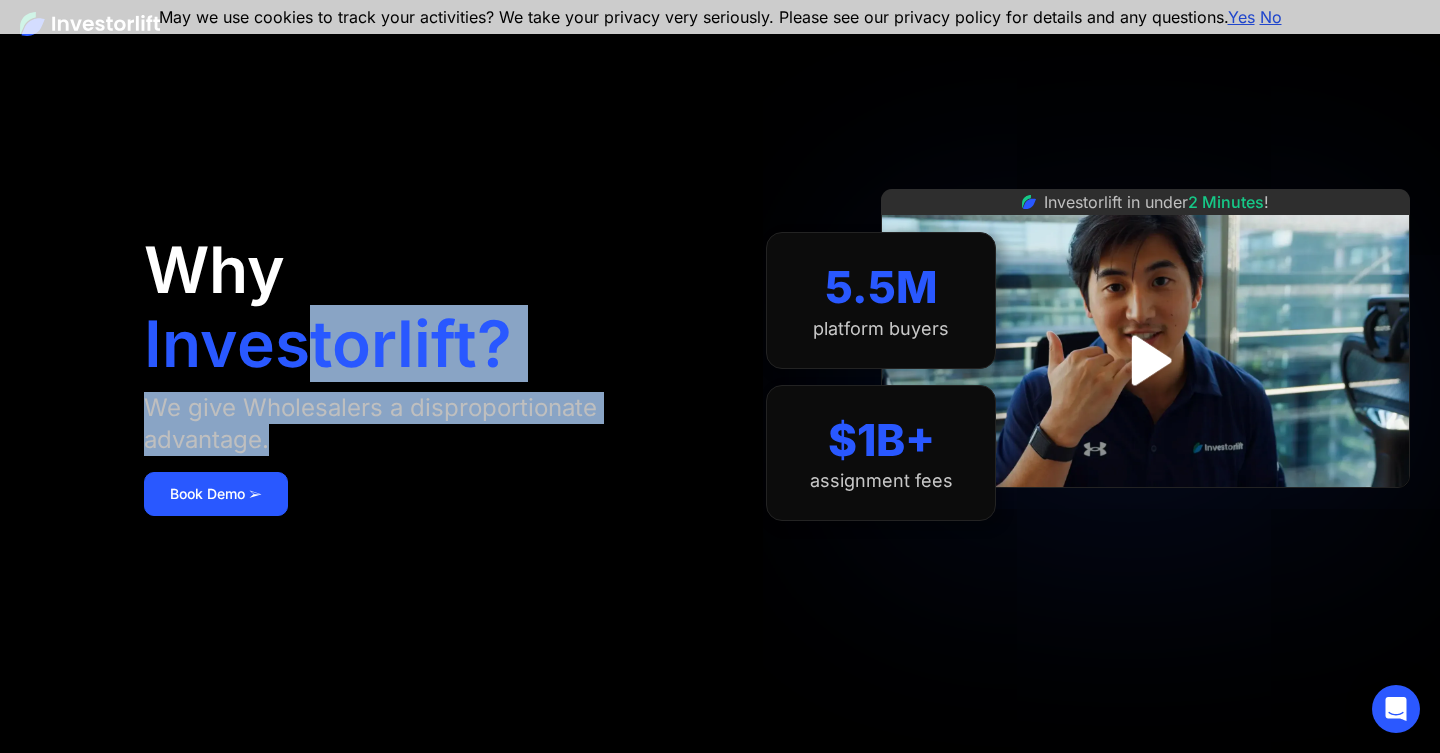 click on "Investorlift?" at bounding box center [328, 344] 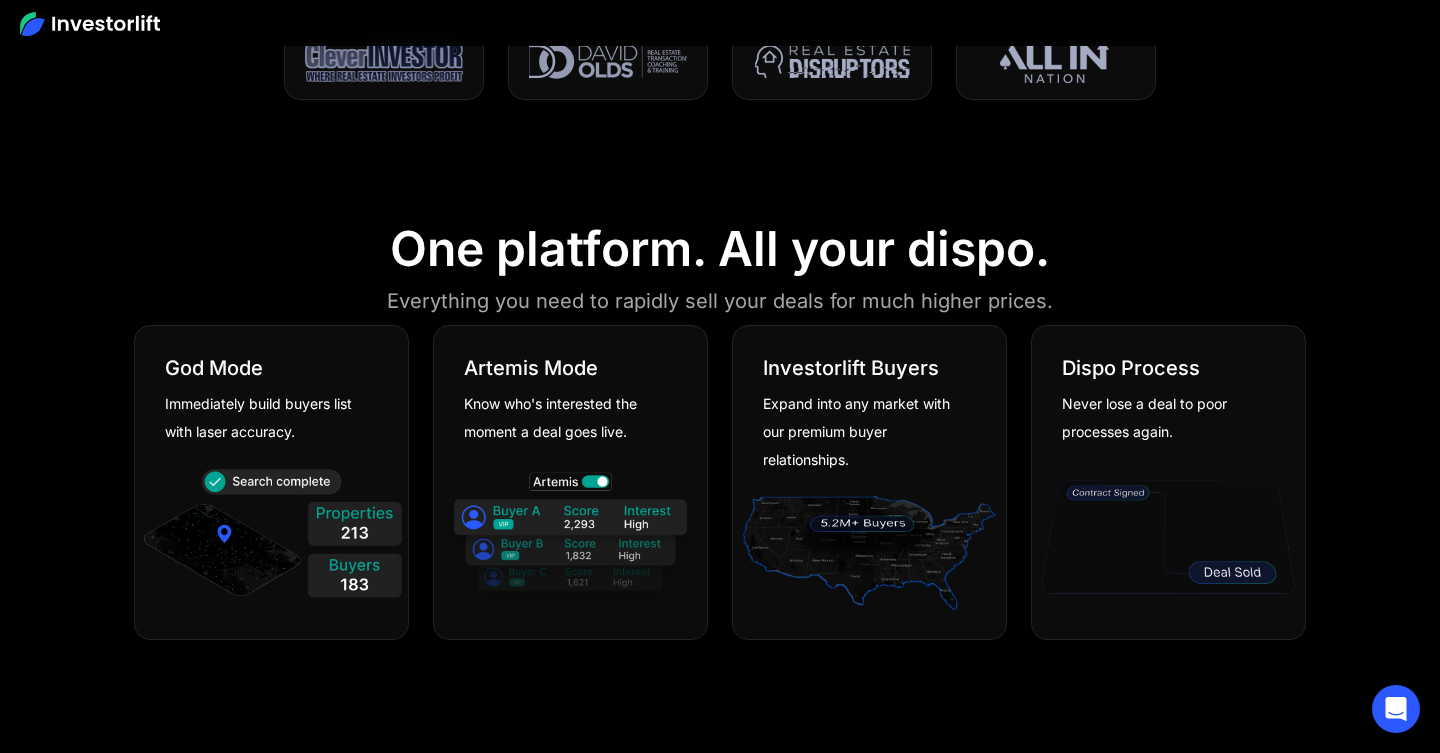 scroll, scrollTop: 1139, scrollLeft: 0, axis: vertical 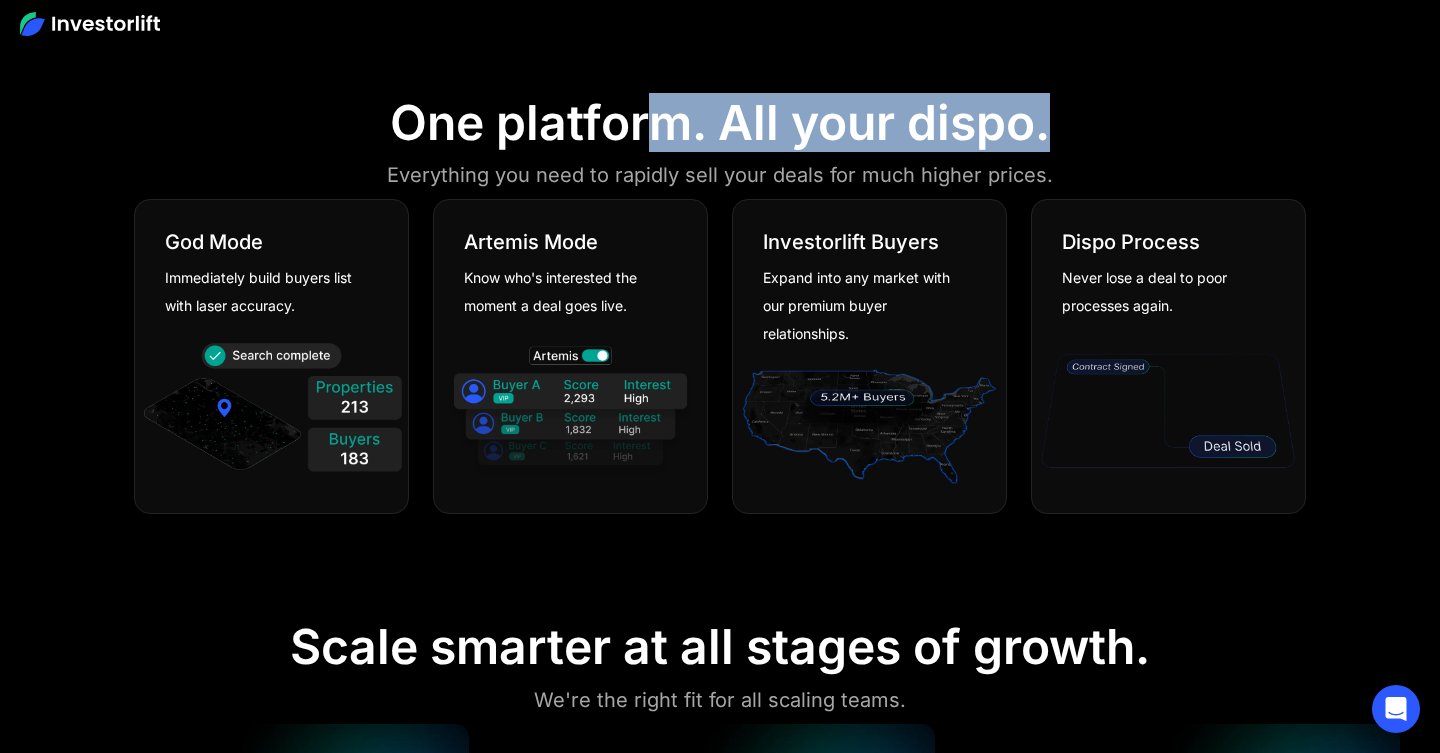drag, startPoint x: 1099, startPoint y: 150, endPoint x: 663, endPoint y: 139, distance: 436.13873 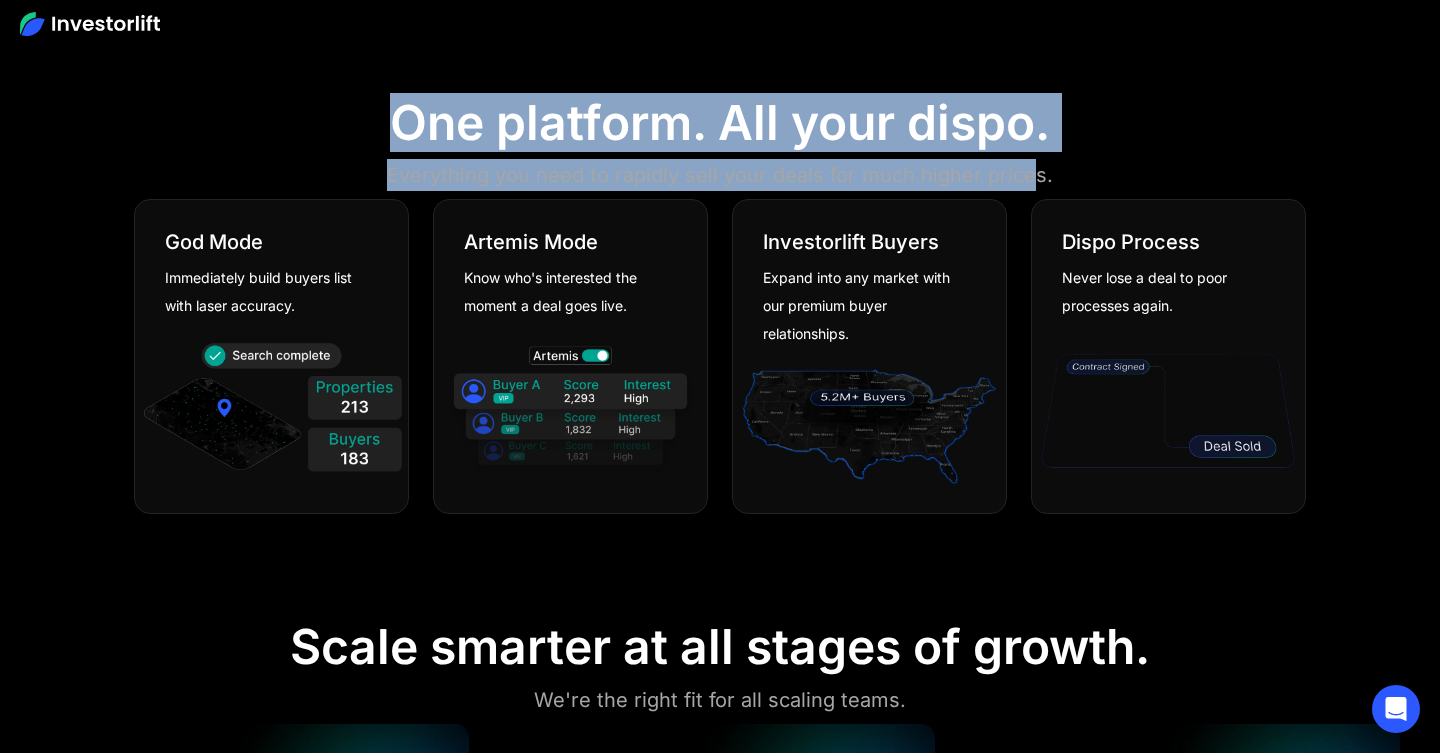 drag, startPoint x: 399, startPoint y: 132, endPoint x: 1027, endPoint y: 160, distance: 628.6239 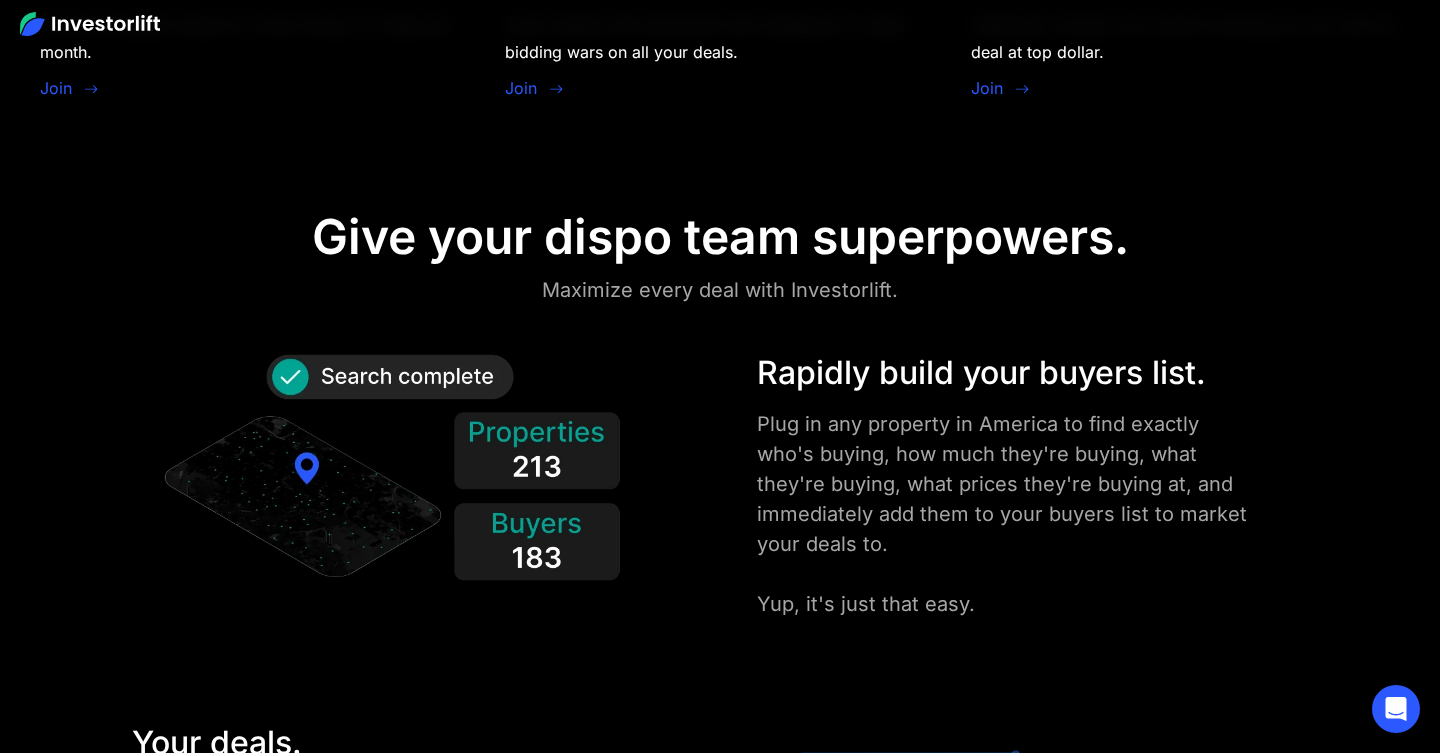 scroll, scrollTop: 2321, scrollLeft: 0, axis: vertical 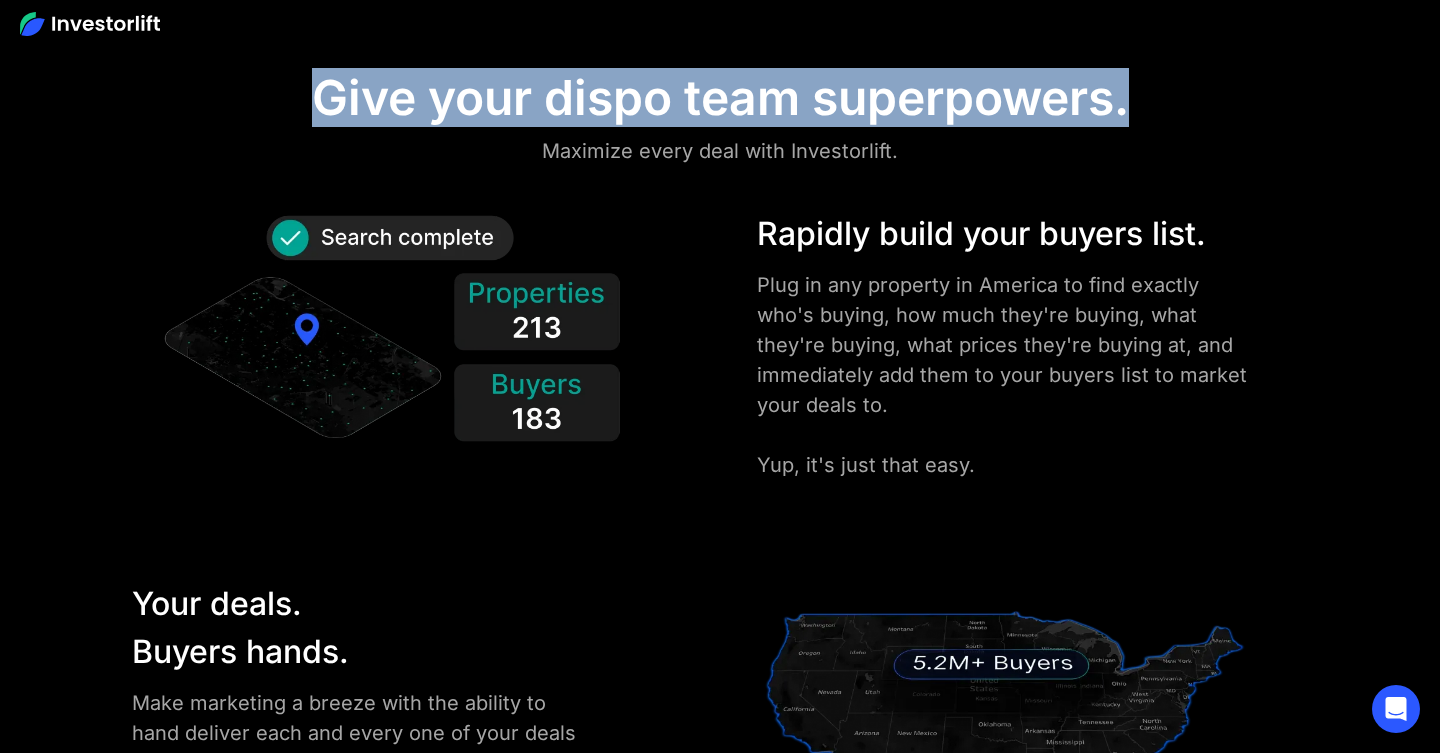 drag, startPoint x: 1153, startPoint y: 104, endPoint x: 240, endPoint y: 104, distance: 913 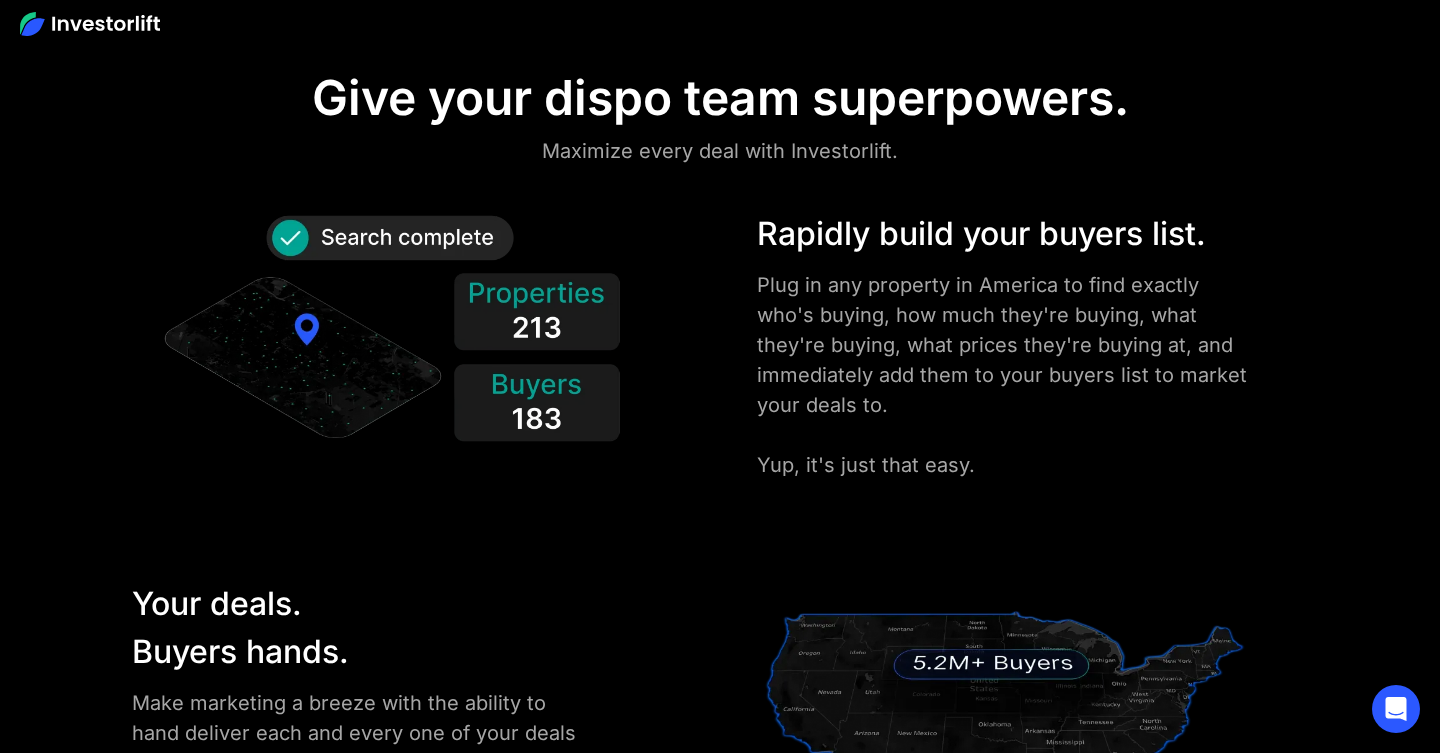 click on "Give your dispo team superpowers. Maximize every deal with Investorlift. Rapidly build your buyers list. Plug in any property in America to find exactly who's buying, how much they're buying, what they're buying, what prices they're buying at, and immediately add them to your buyers list to market your deals to. Yup, it's just that easy. Your deals. Buyers hands. Make marketing a breeze with the ability to hand deliver each and every one of your deals to our vetted network of buyers.  Fun fact: Every month more deals are sold on Investorlift than every hedgefund in America buys, multiplied by 4. Know exactly which buyer to call. Know exactly who's interested before they've even submit an offer. We track every buyer who looks at your deal and every interaction they have with it. Then, we intelligently score and rank them so you can call them immediately. Now that's magic. Your dispo, harmonized. From the moment you get a contract signed we give you one hub to track the status of all your deals. Your deals." at bounding box center [720, 1112] 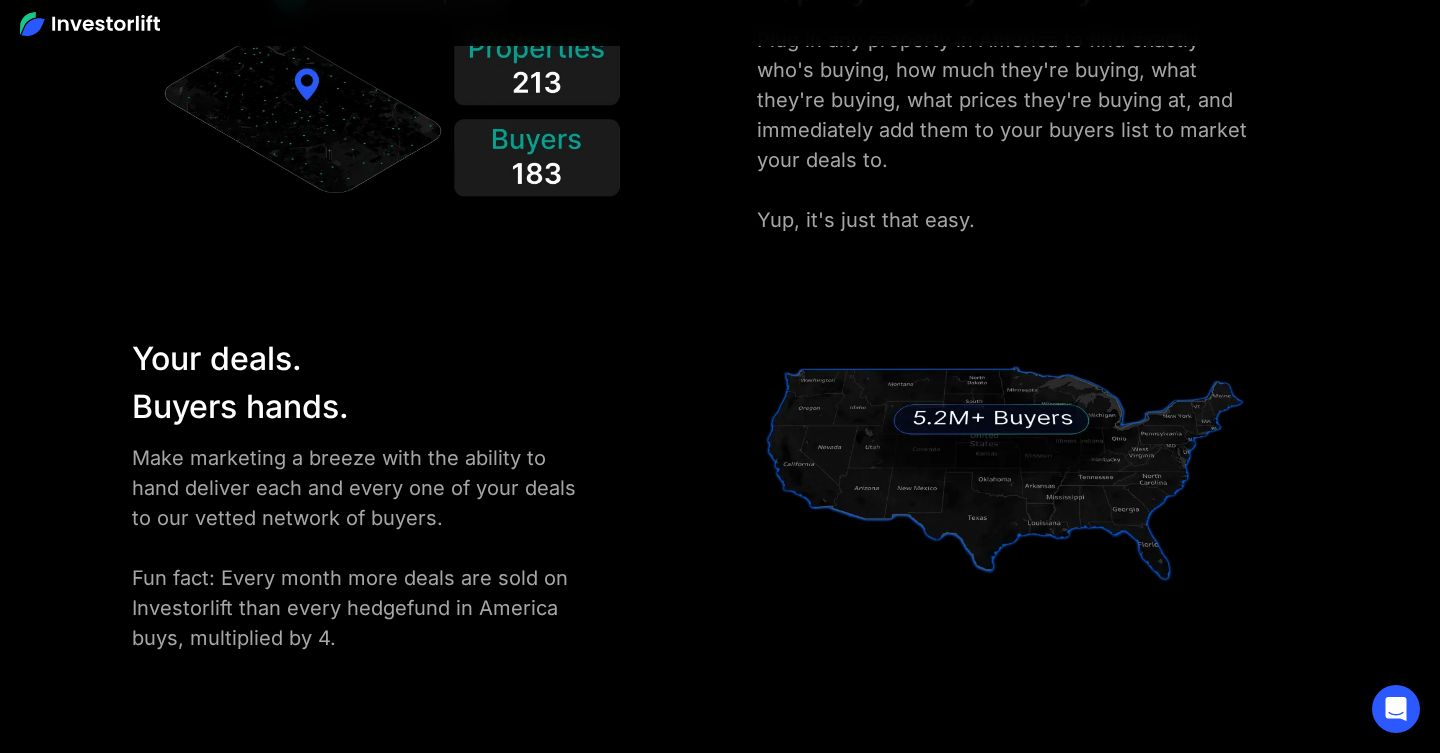 scroll, scrollTop: 2402, scrollLeft: 0, axis: vertical 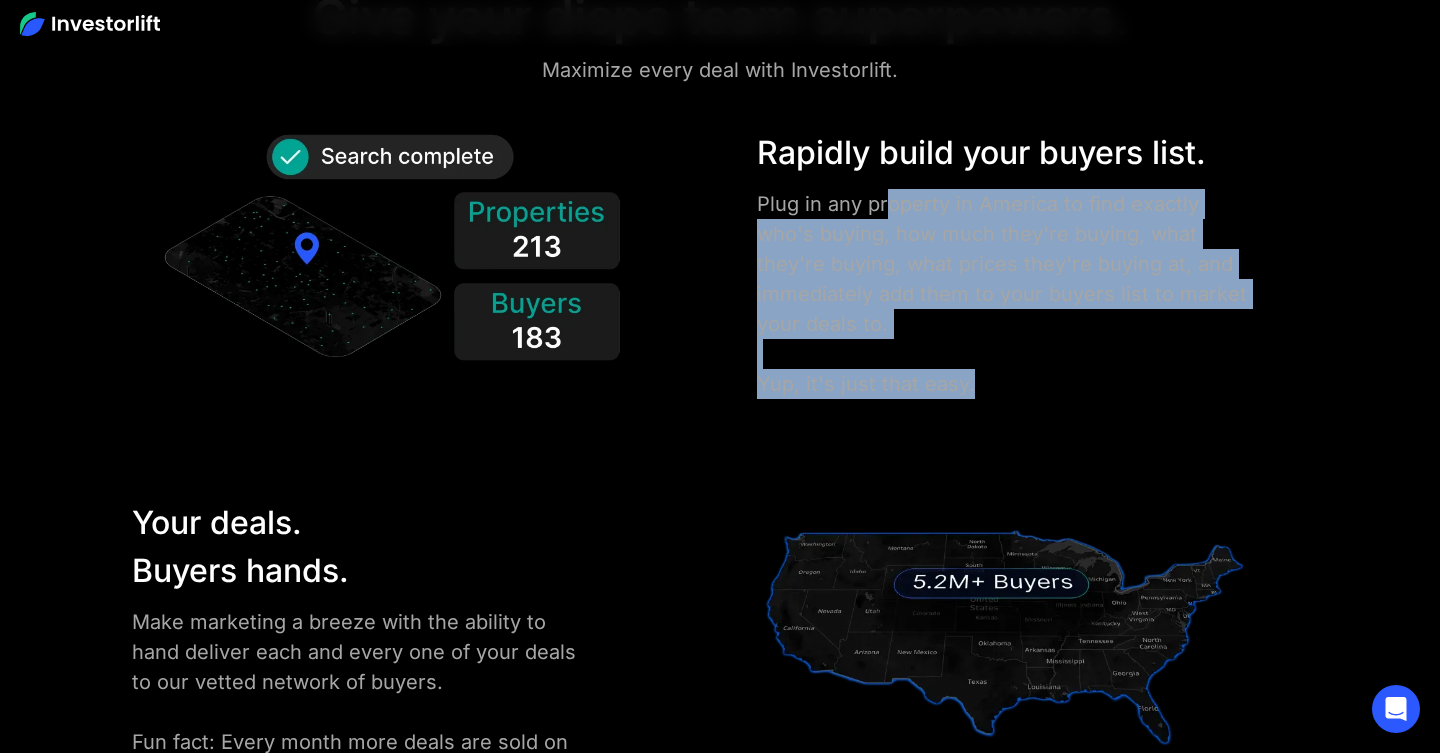drag, startPoint x: 1043, startPoint y: 422, endPoint x: 888, endPoint y: 207, distance: 265.04718 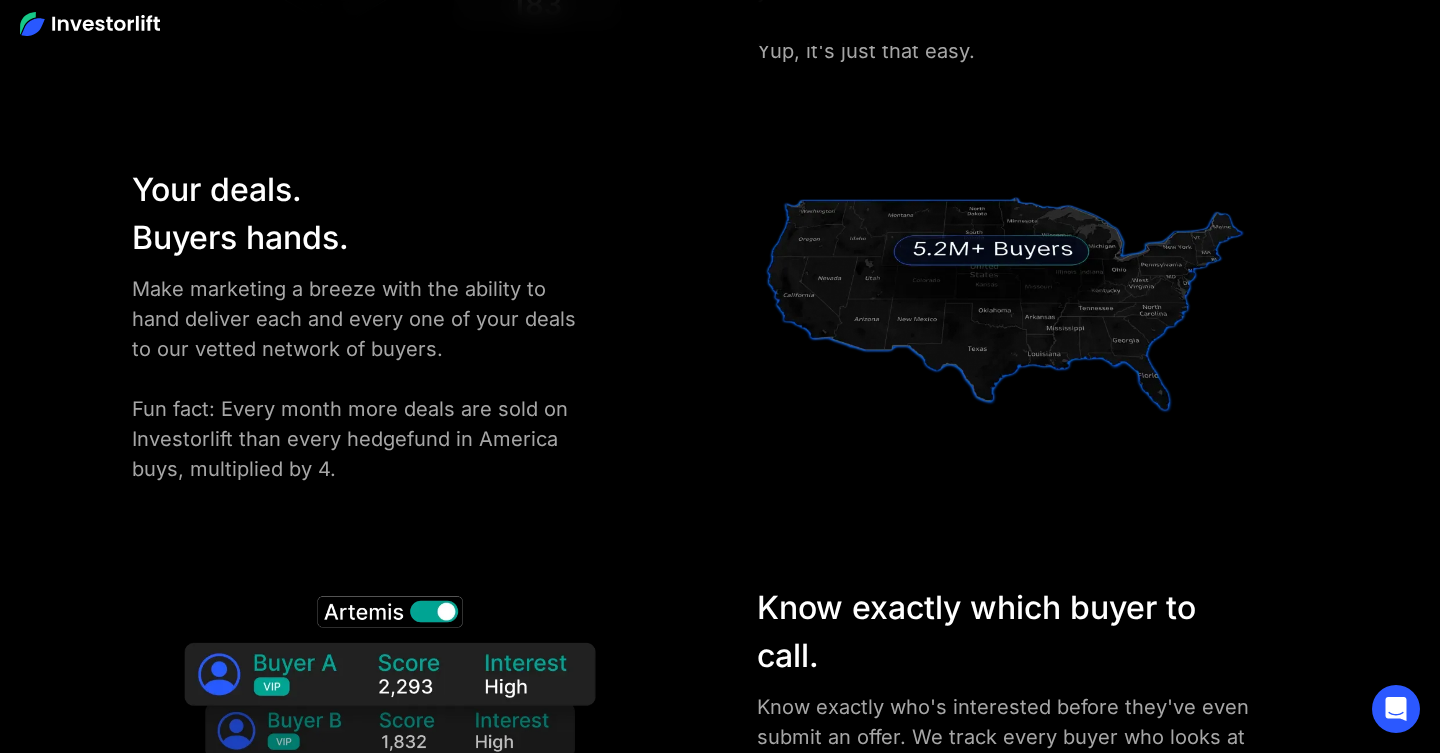scroll, scrollTop: 3115, scrollLeft: 0, axis: vertical 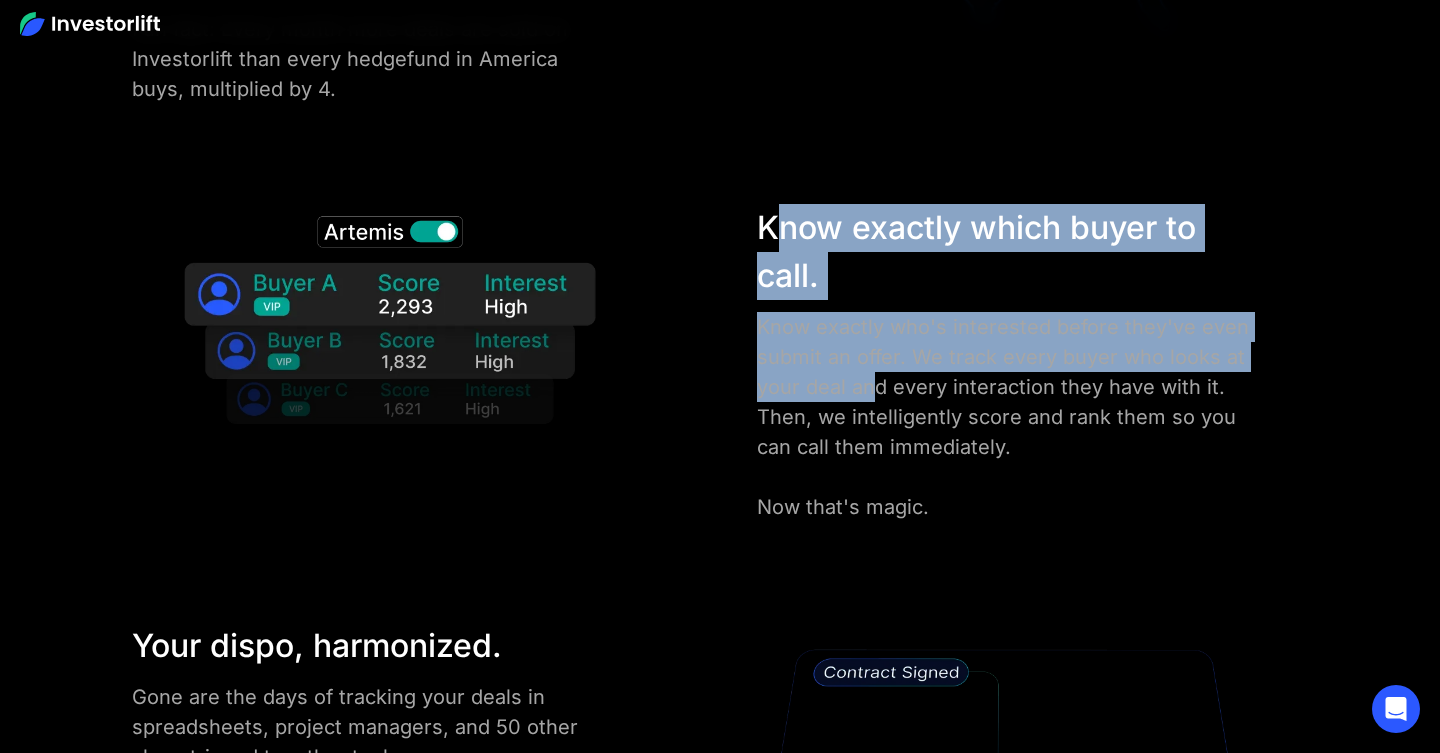drag, startPoint x: 778, startPoint y: 224, endPoint x: 878, endPoint y: 394, distance: 197.23083 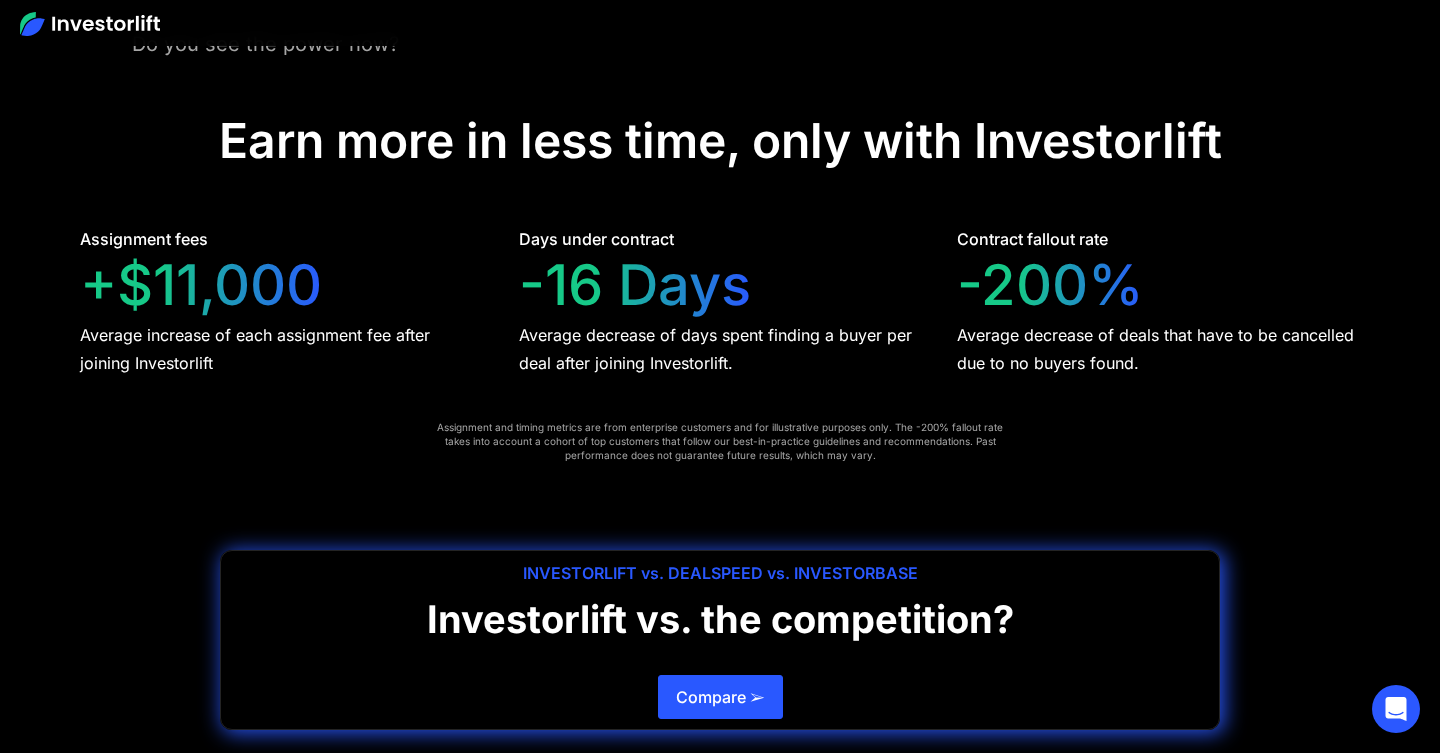 scroll, scrollTop: 4176, scrollLeft: 0, axis: vertical 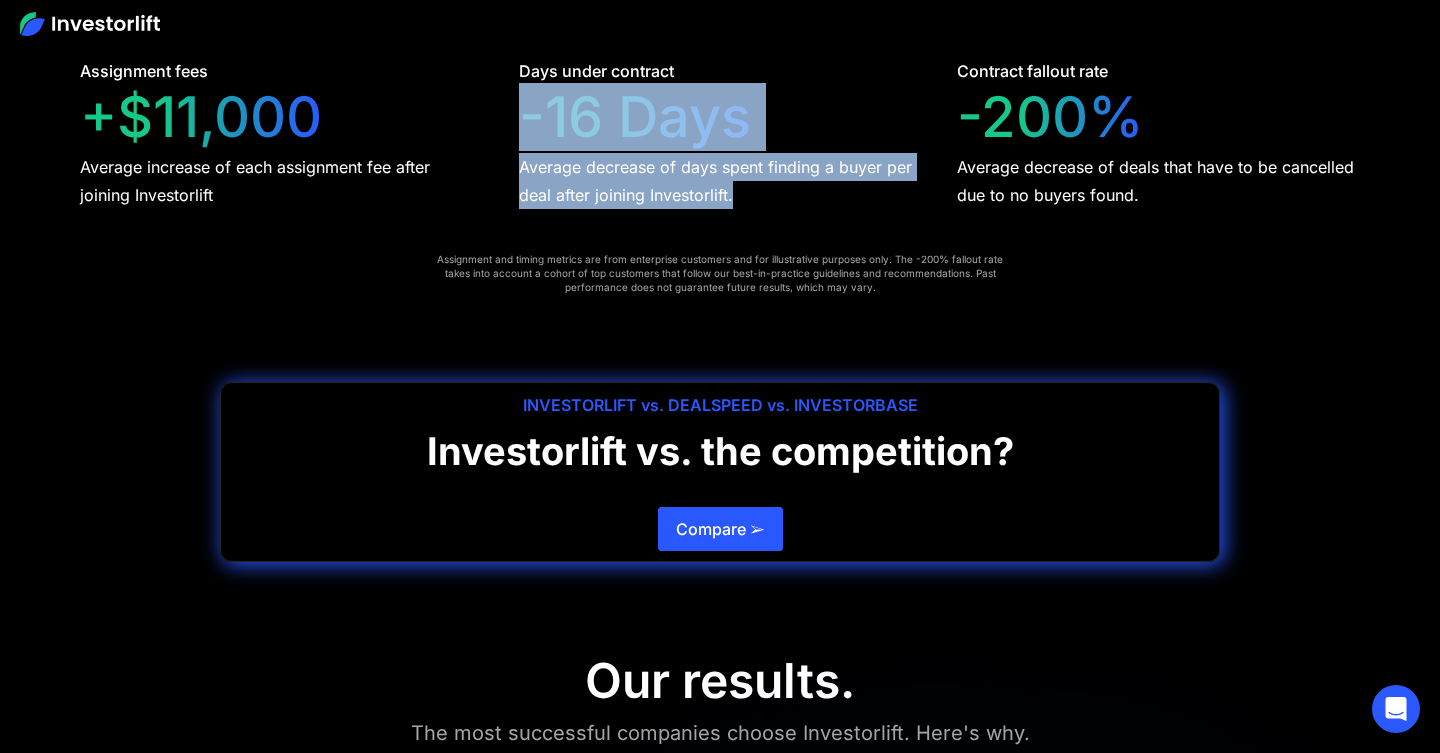 drag, startPoint x: 784, startPoint y: 219, endPoint x: 513, endPoint y: 95, distance: 298.02182 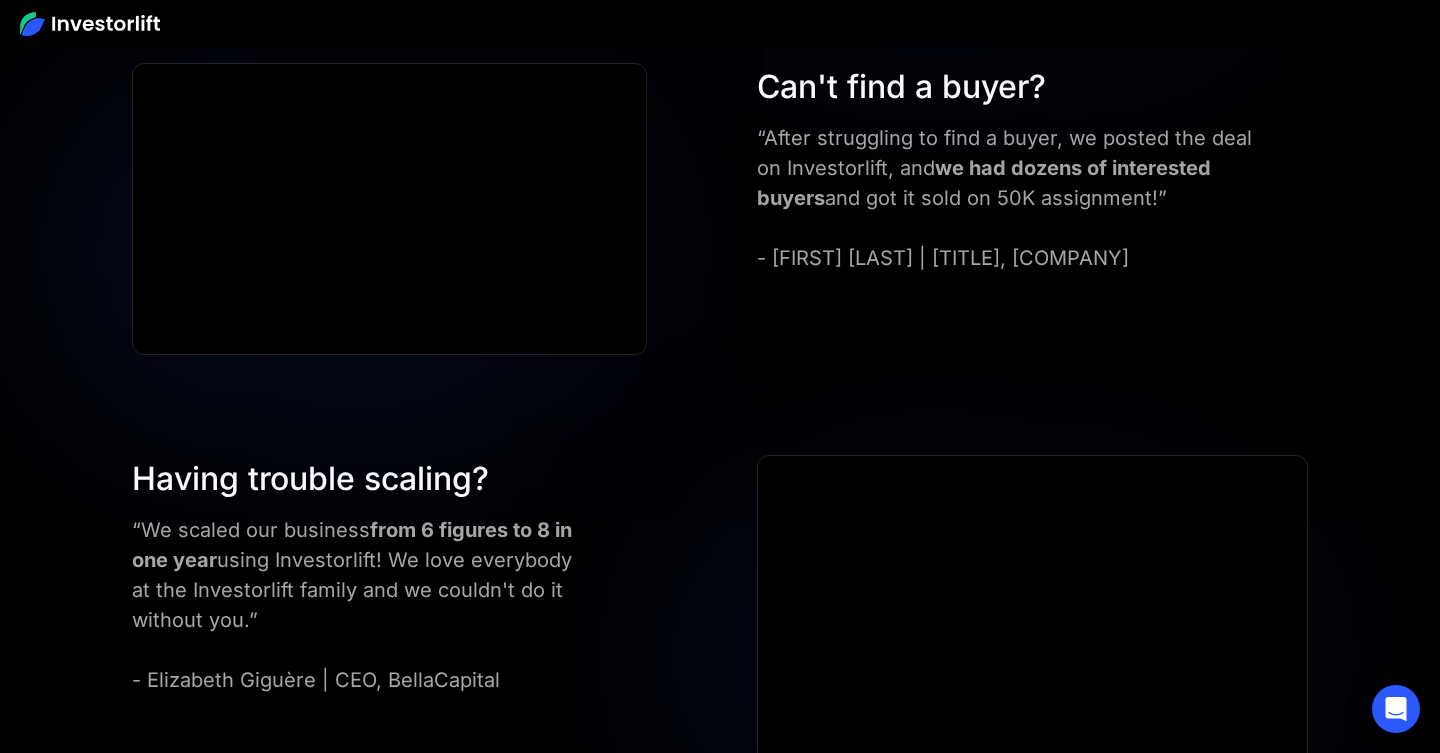 scroll, scrollTop: 5556, scrollLeft: 0, axis: vertical 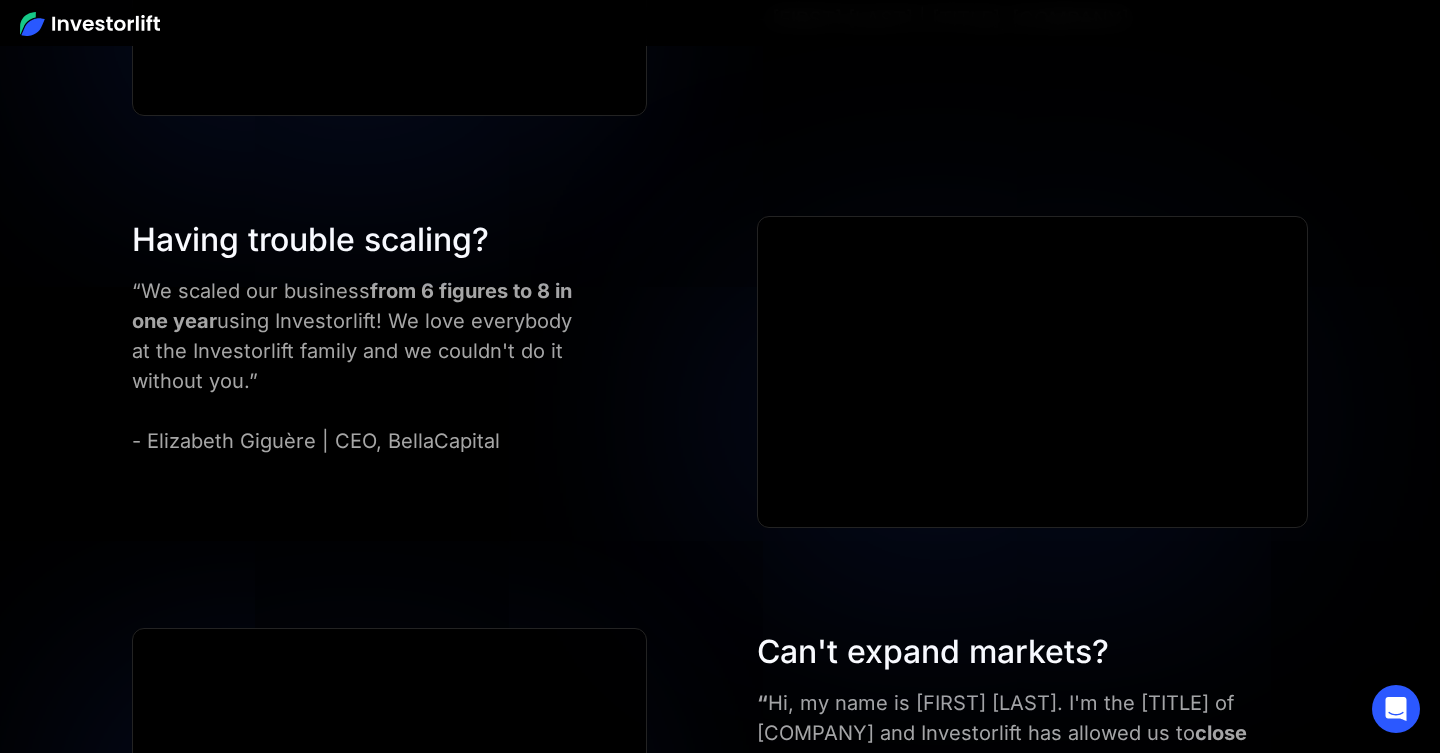 drag, startPoint x: 333, startPoint y: 393, endPoint x: 253, endPoint y: 347, distance: 92.28217 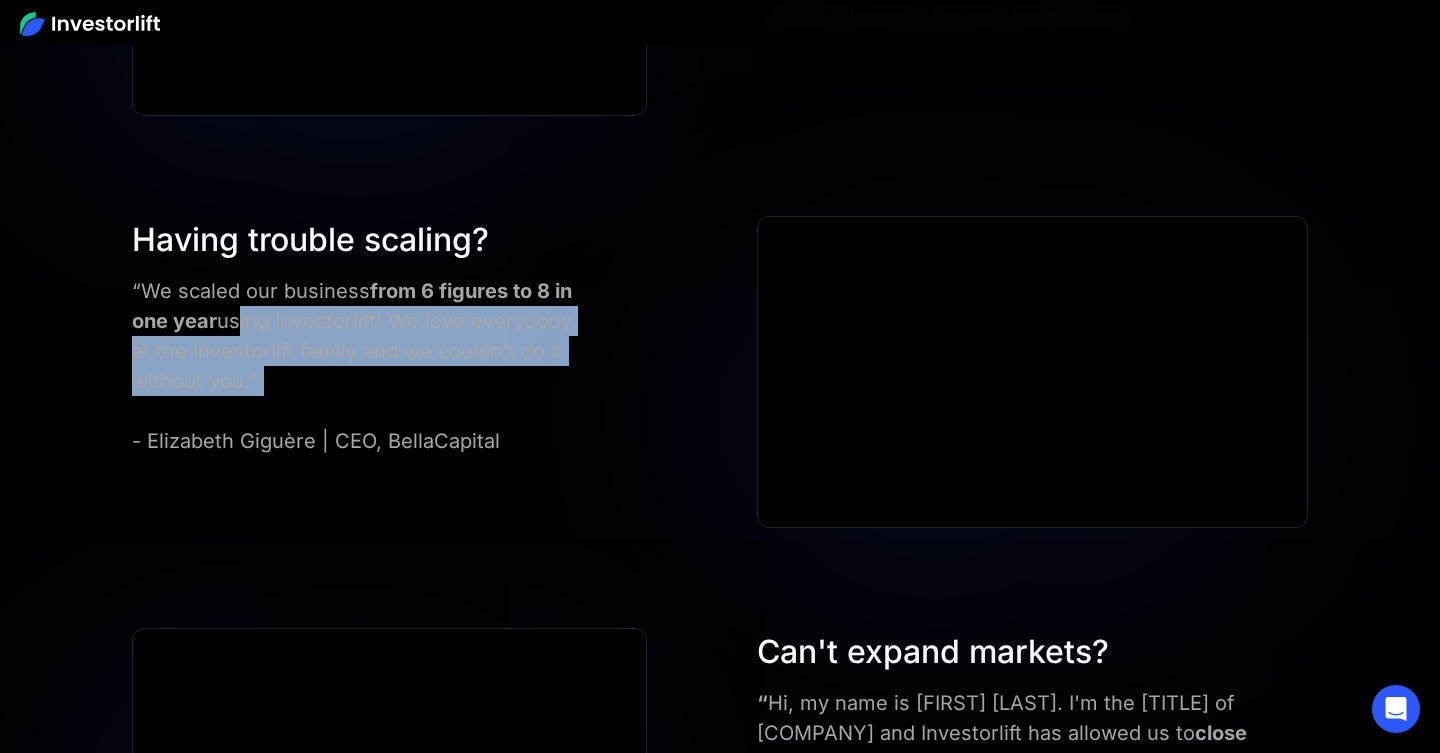 drag, startPoint x: 311, startPoint y: 399, endPoint x: 235, endPoint y: 320, distance: 109.62208 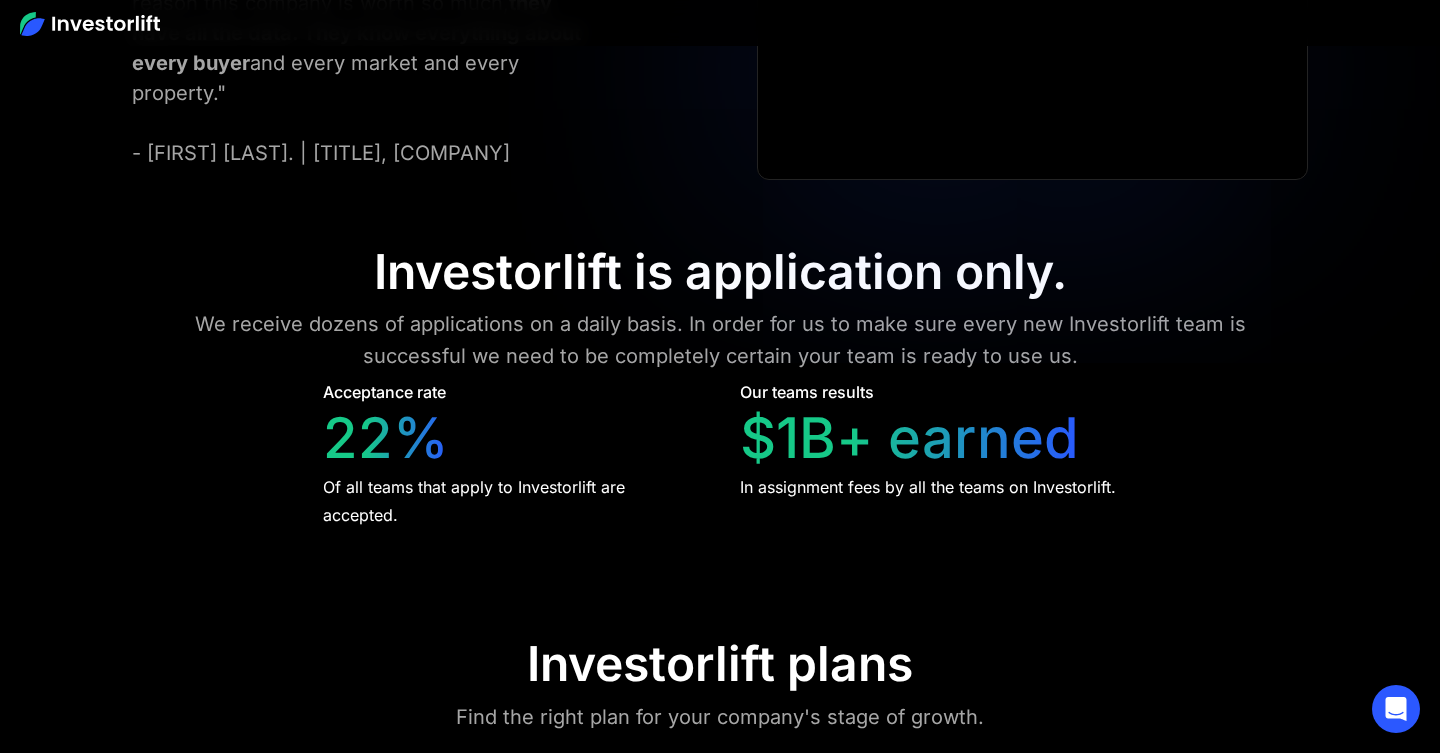 scroll, scrollTop: 7579, scrollLeft: 0, axis: vertical 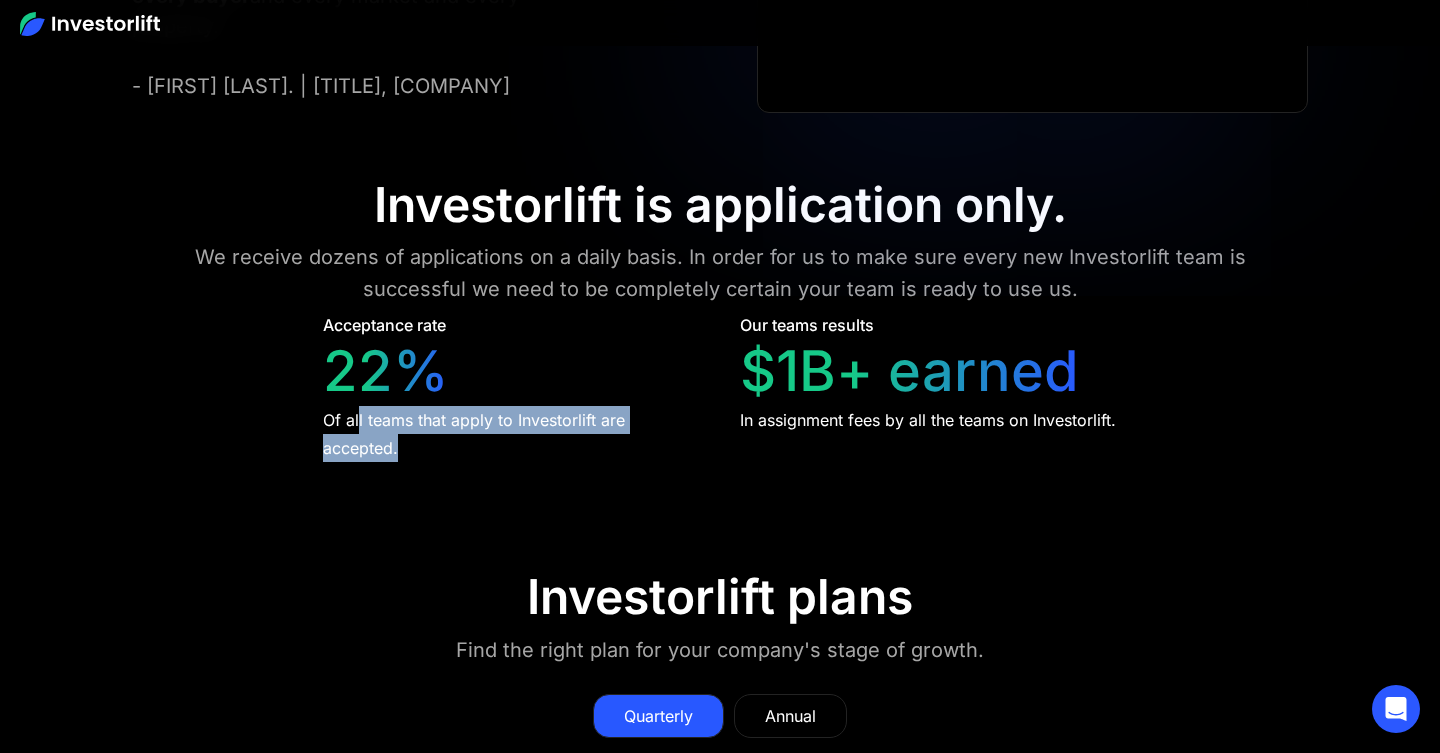 drag, startPoint x: 464, startPoint y: 459, endPoint x: 358, endPoint y: 413, distance: 115.55086 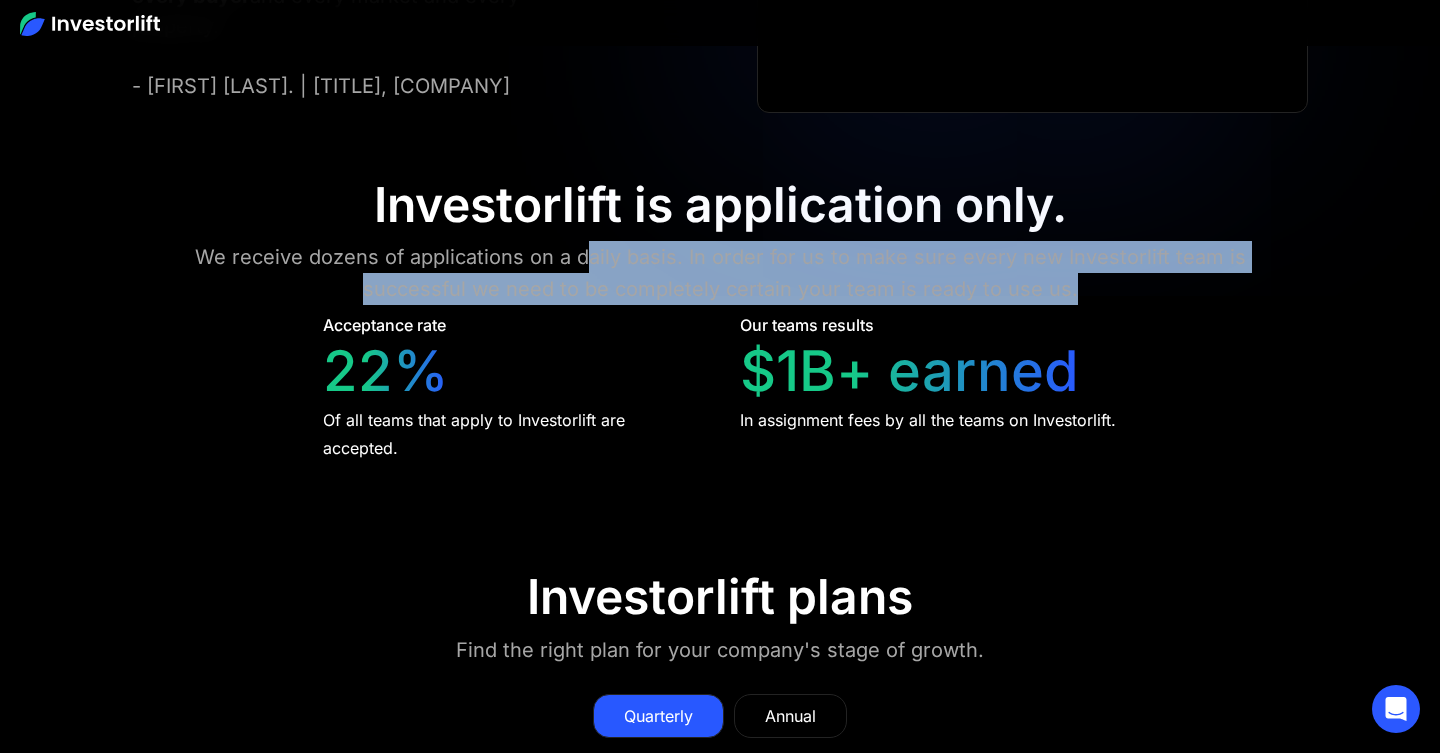 drag, startPoint x: 534, startPoint y: 257, endPoint x: 1058, endPoint y: 297, distance: 525.5245 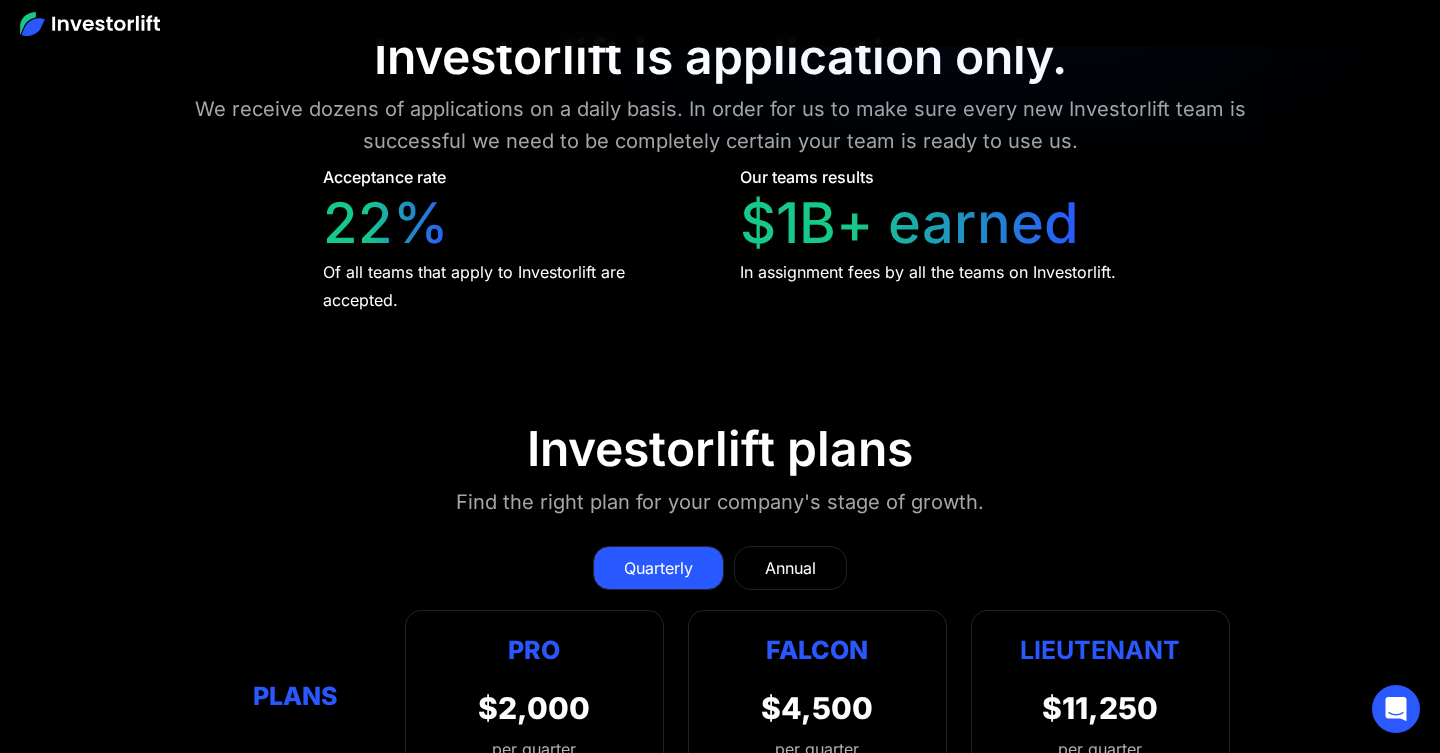 scroll, scrollTop: 8068, scrollLeft: 0, axis: vertical 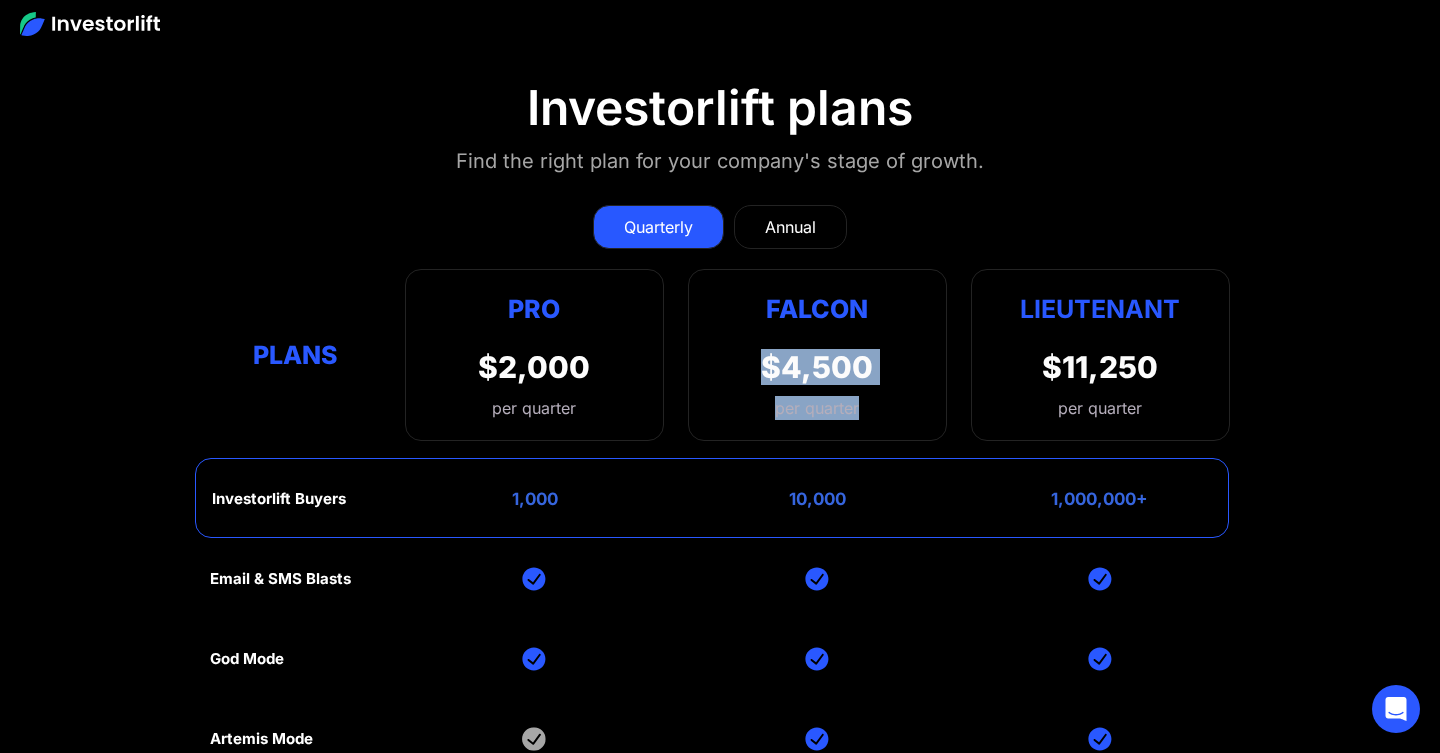 drag, startPoint x: 863, startPoint y: 409, endPoint x: 758, endPoint y: 338, distance: 126.751724 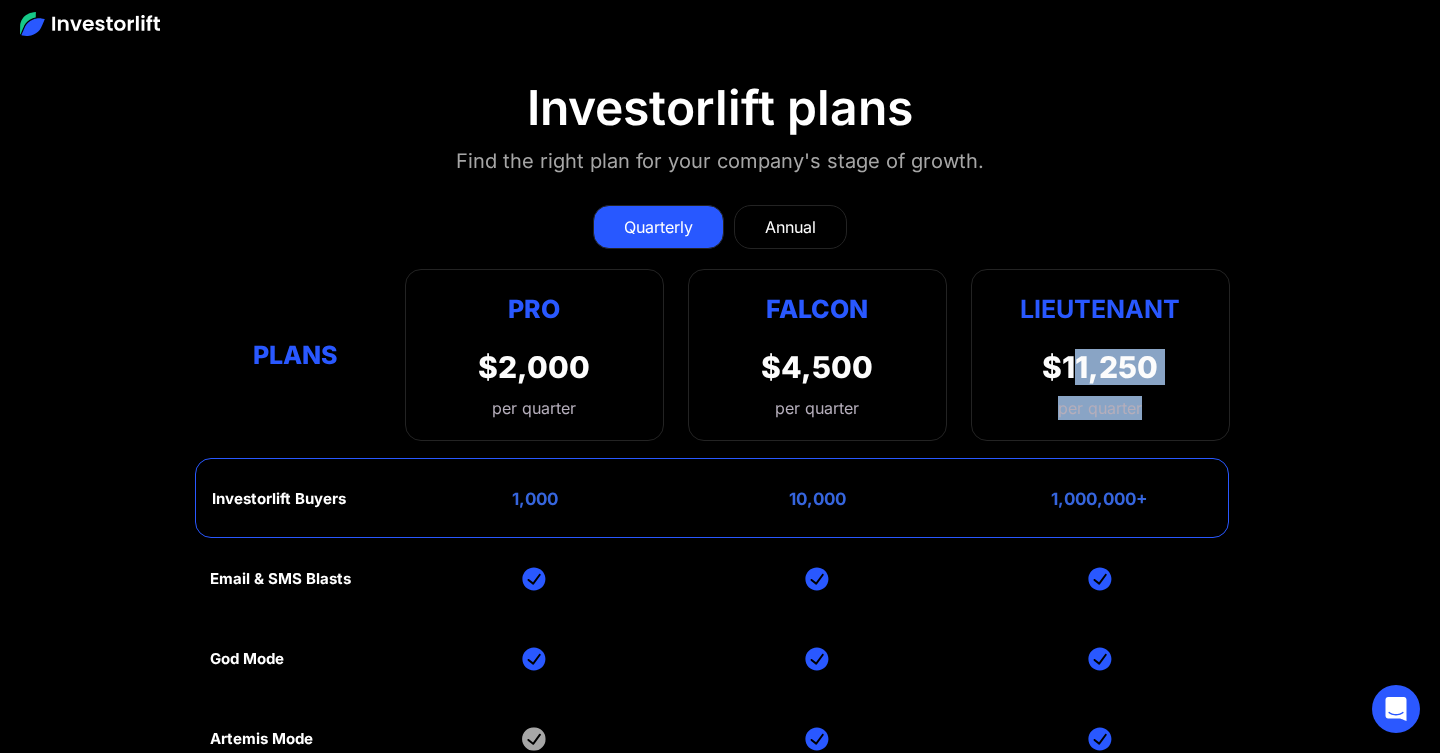 drag, startPoint x: 1165, startPoint y: 419, endPoint x: 1063, endPoint y: 368, distance: 114.03947 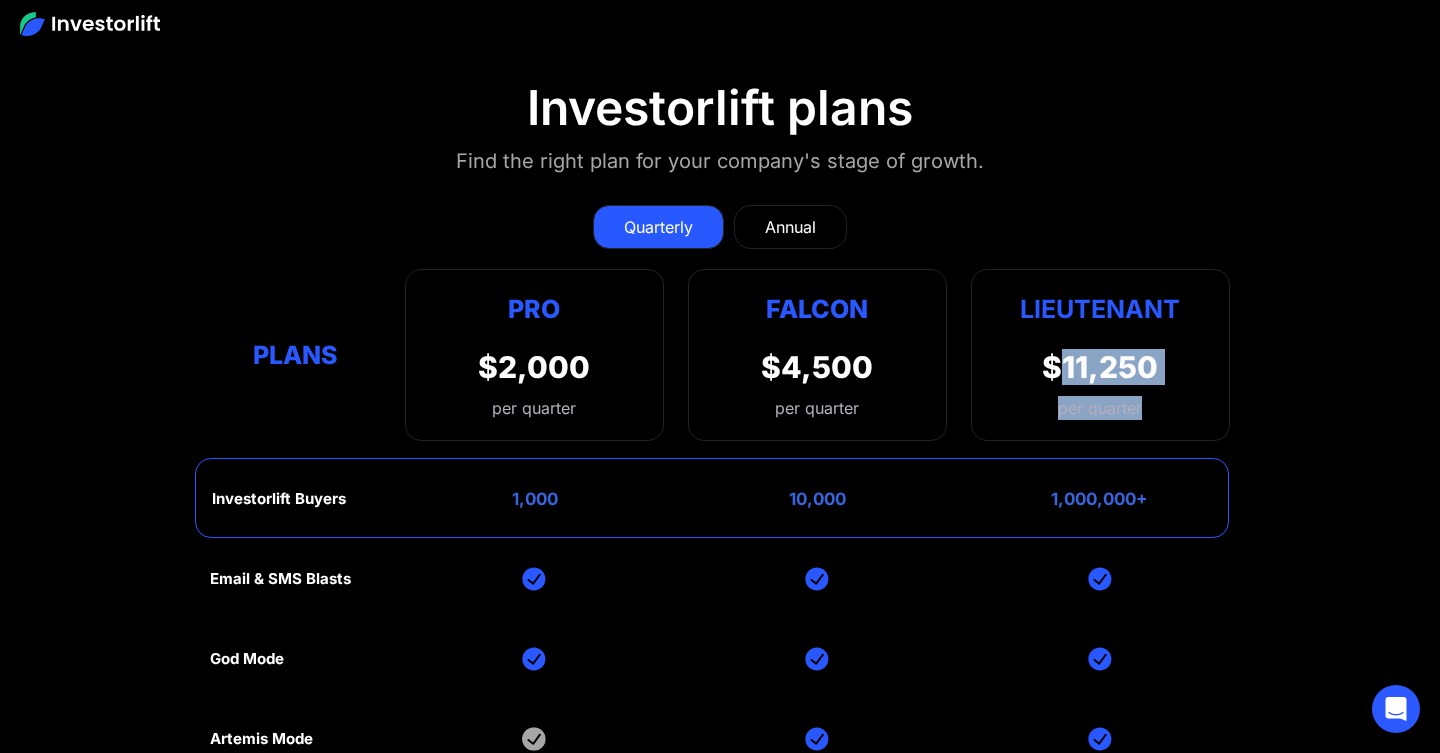 click on "$11,250" at bounding box center (1100, 367) 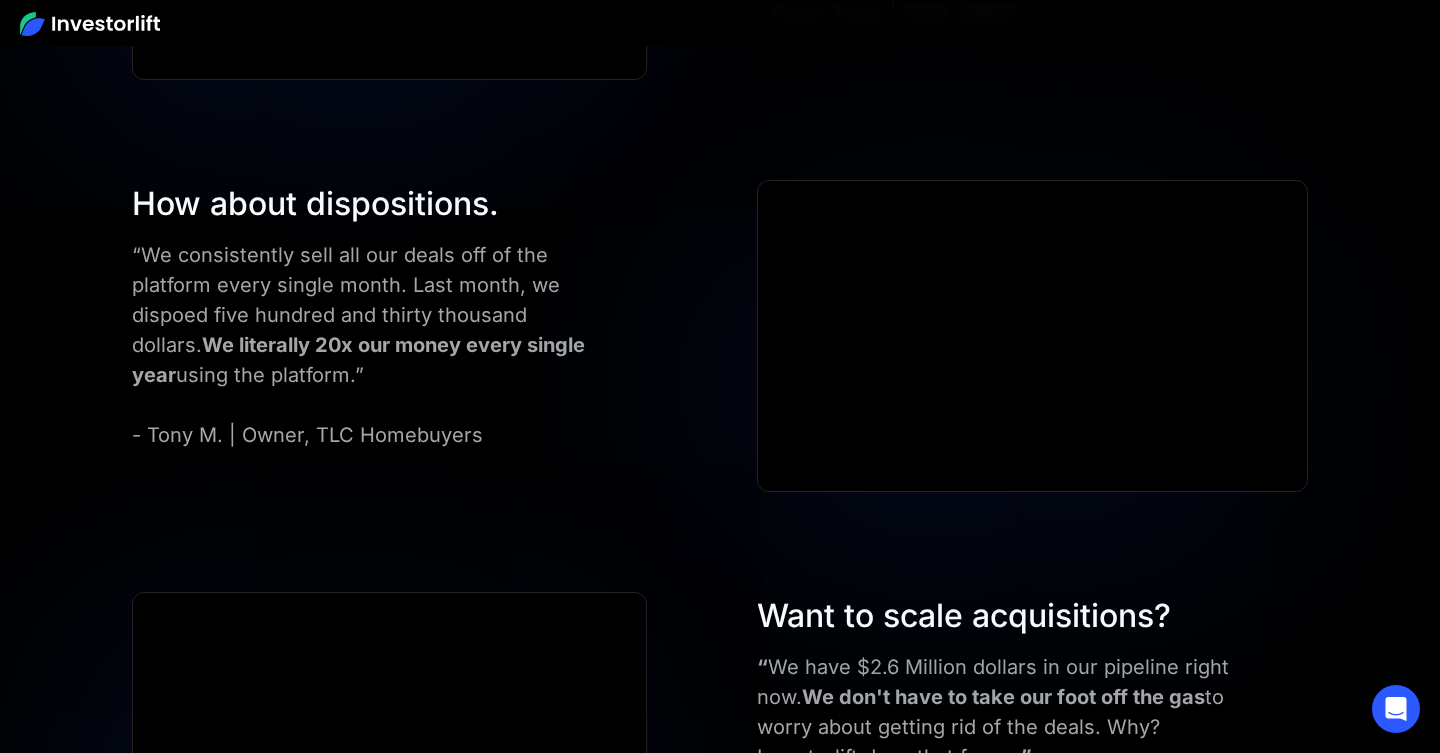scroll, scrollTop: 6121, scrollLeft: 0, axis: vertical 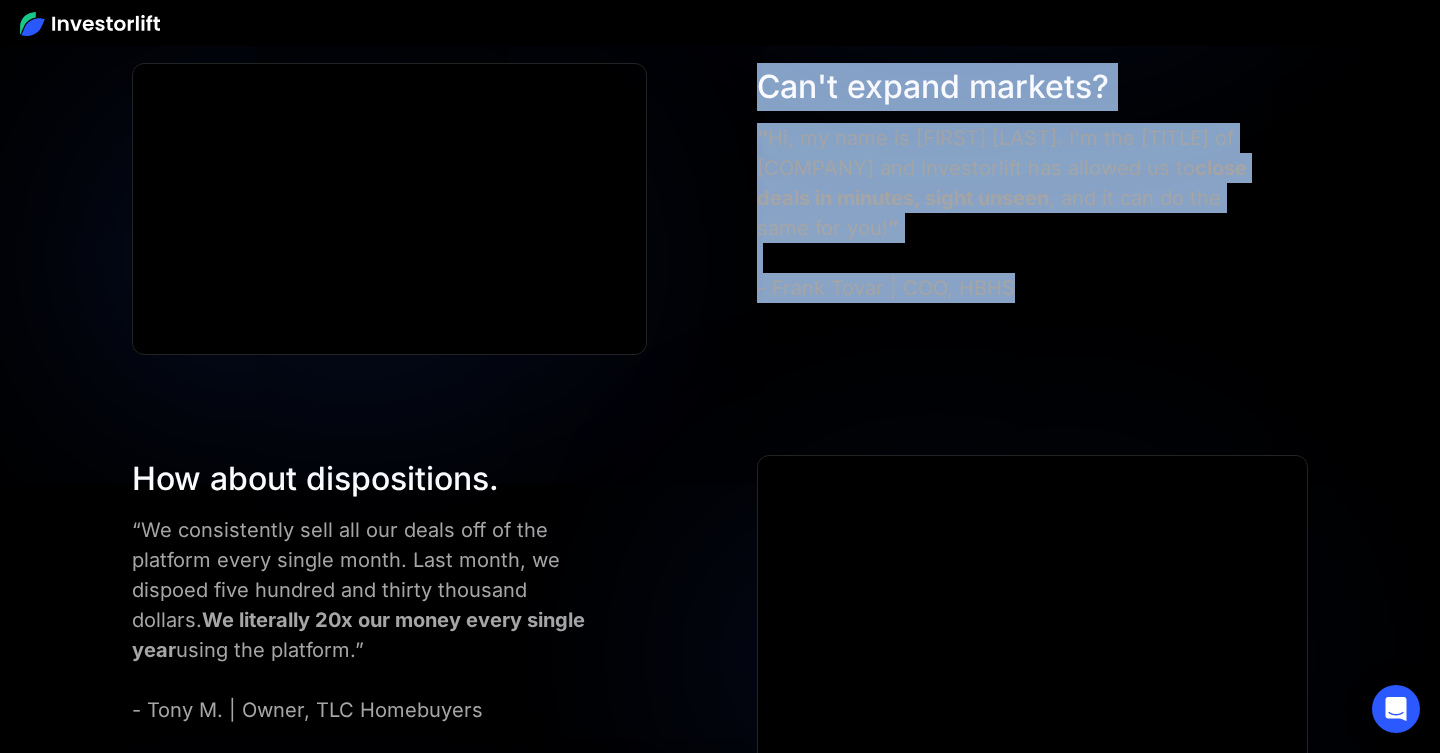 drag, startPoint x: 1061, startPoint y: 286, endPoint x: 757, endPoint y: 89, distance: 362.2499 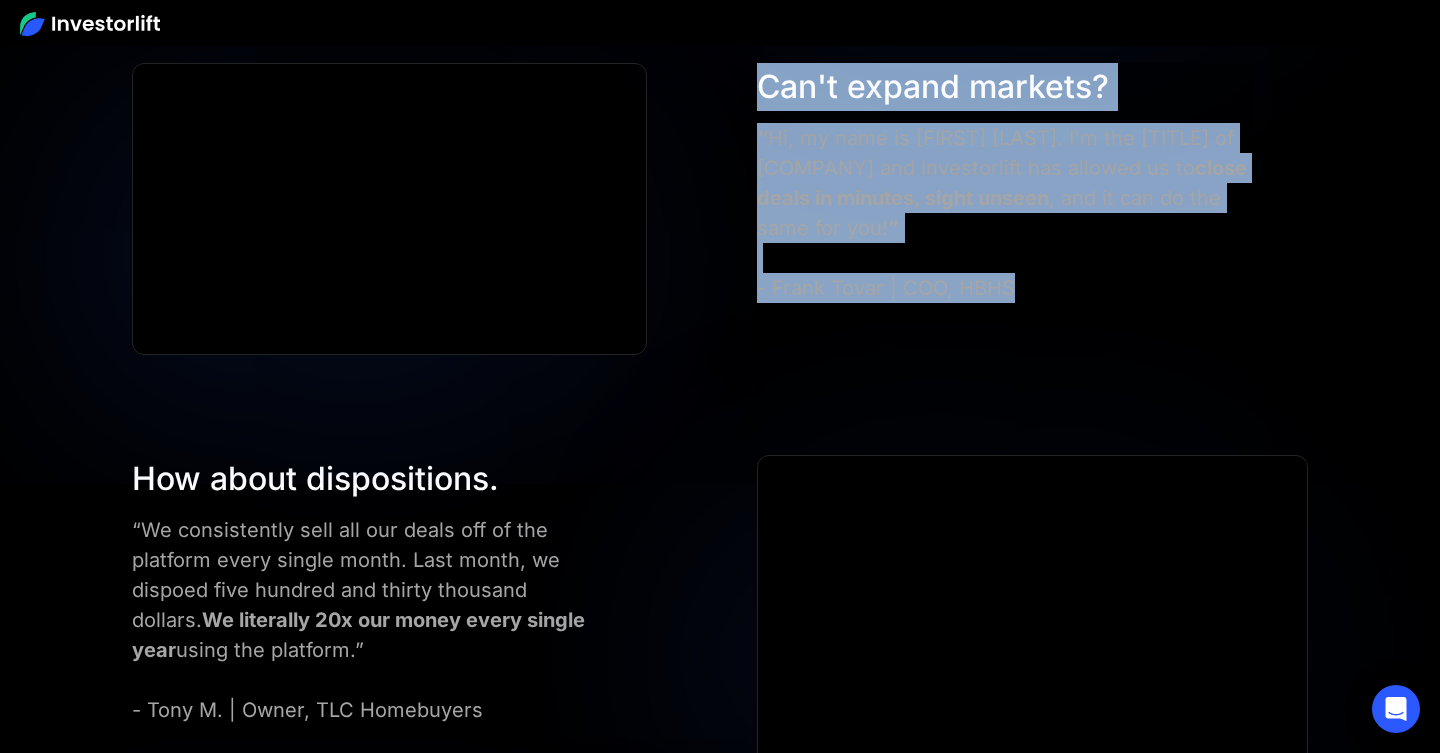 drag, startPoint x: 757, startPoint y: 89, endPoint x: 1011, endPoint y: 281, distance: 318.40225 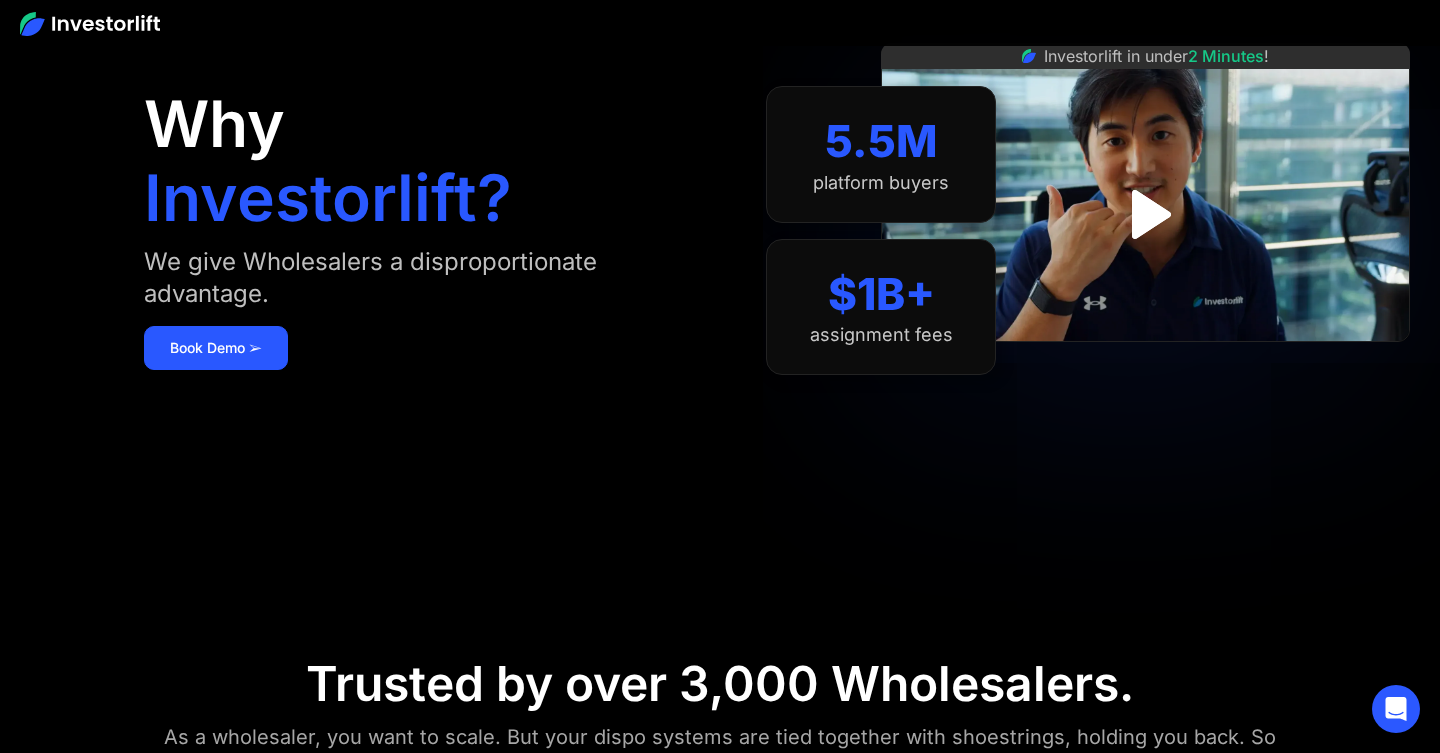 scroll, scrollTop: 0, scrollLeft: 0, axis: both 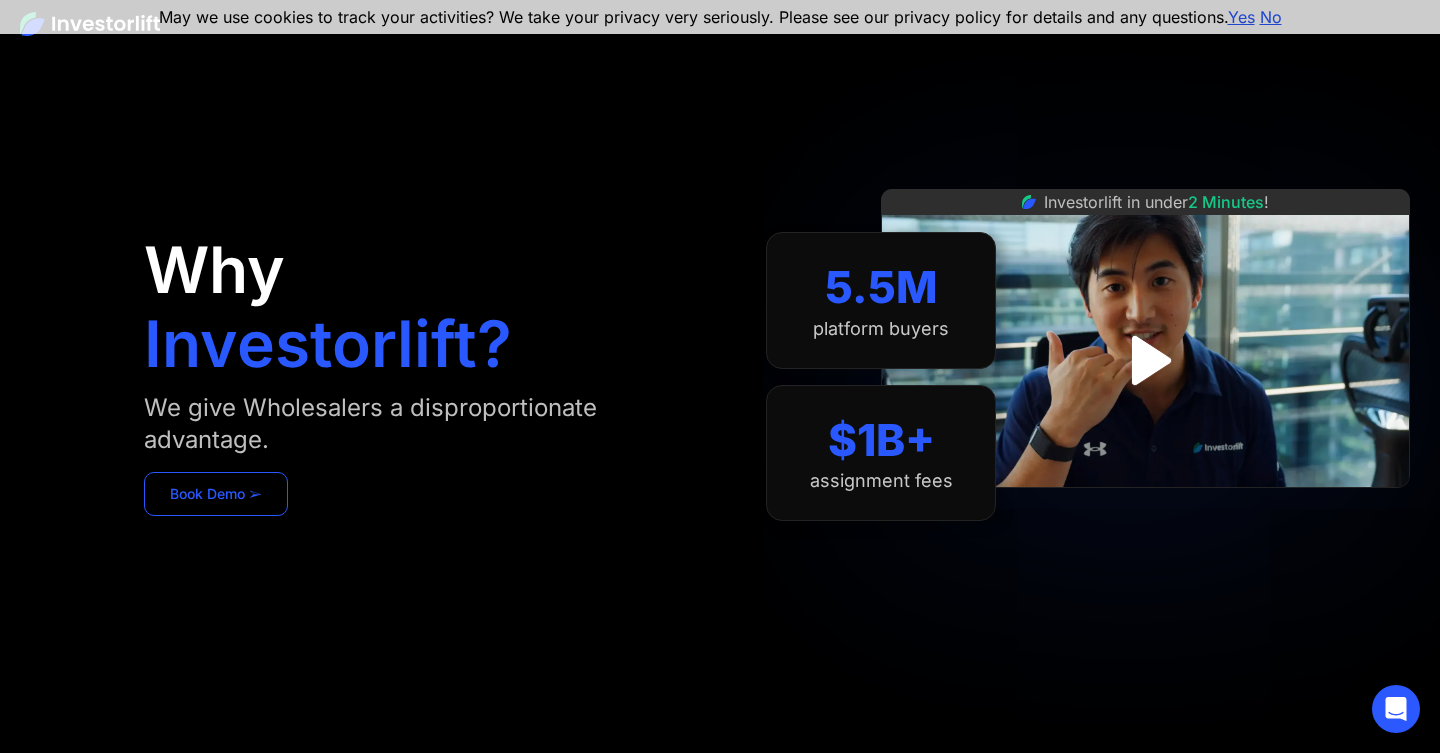 click on "Book Demo ➢" at bounding box center [216, 494] 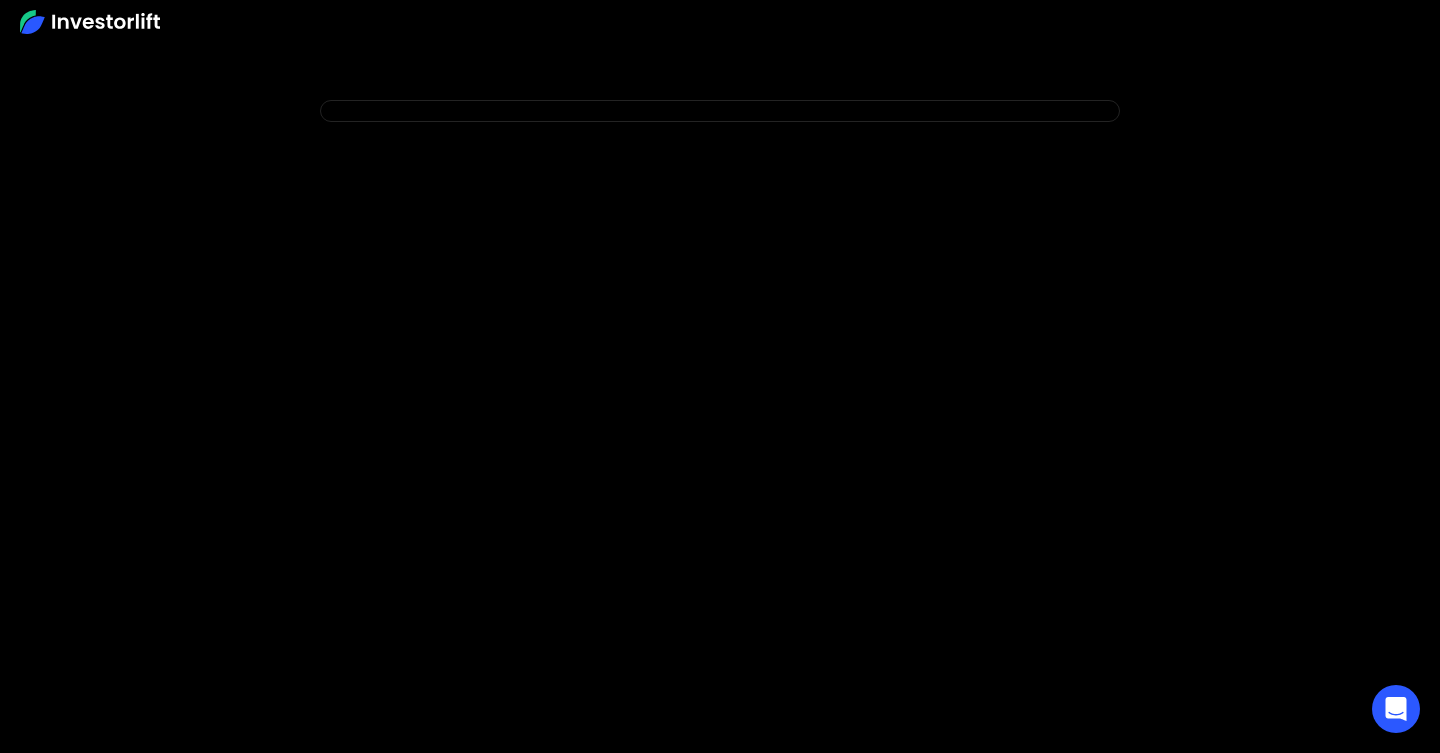 scroll, scrollTop: 0, scrollLeft: 0, axis: both 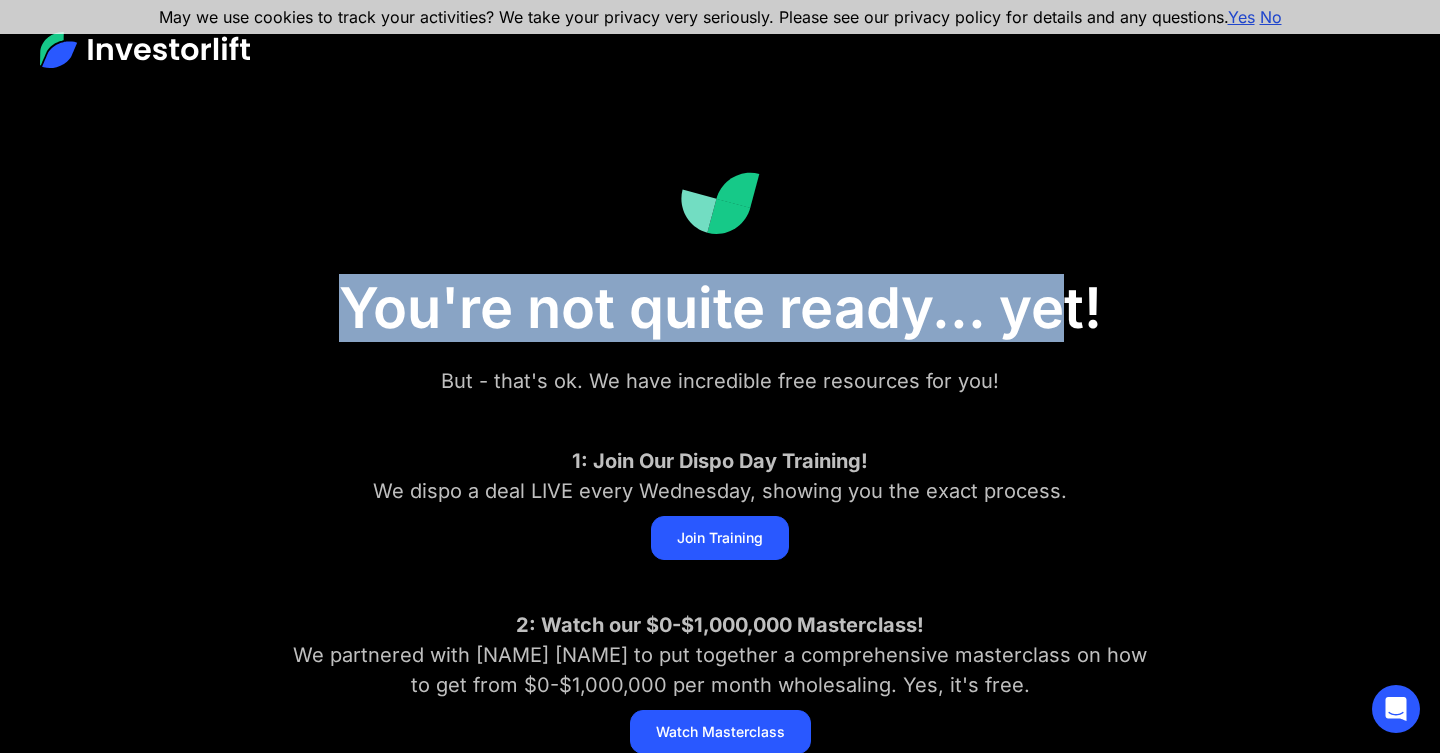 drag, startPoint x: 317, startPoint y: 335, endPoint x: 1048, endPoint y: 335, distance: 731 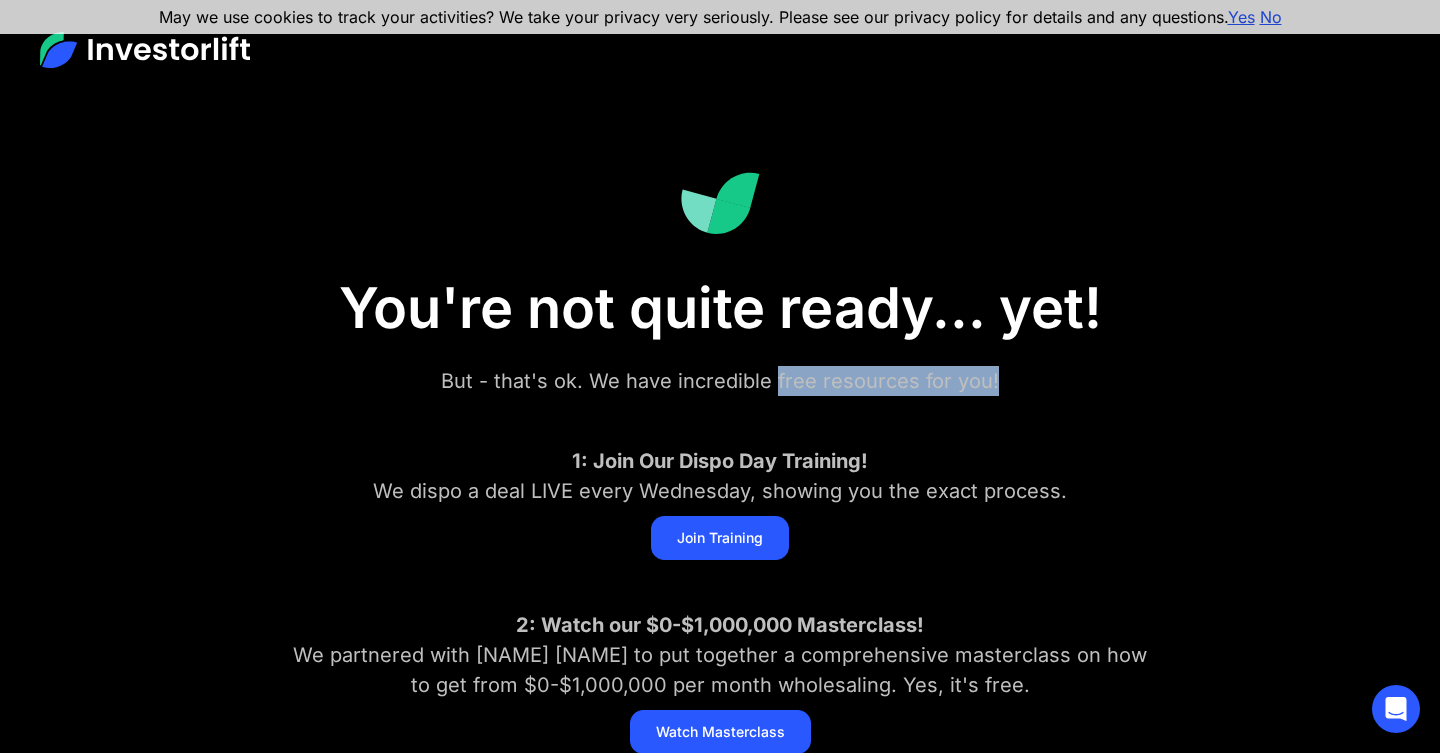 drag, startPoint x: 1018, startPoint y: 387, endPoint x: 567, endPoint y: 387, distance: 451 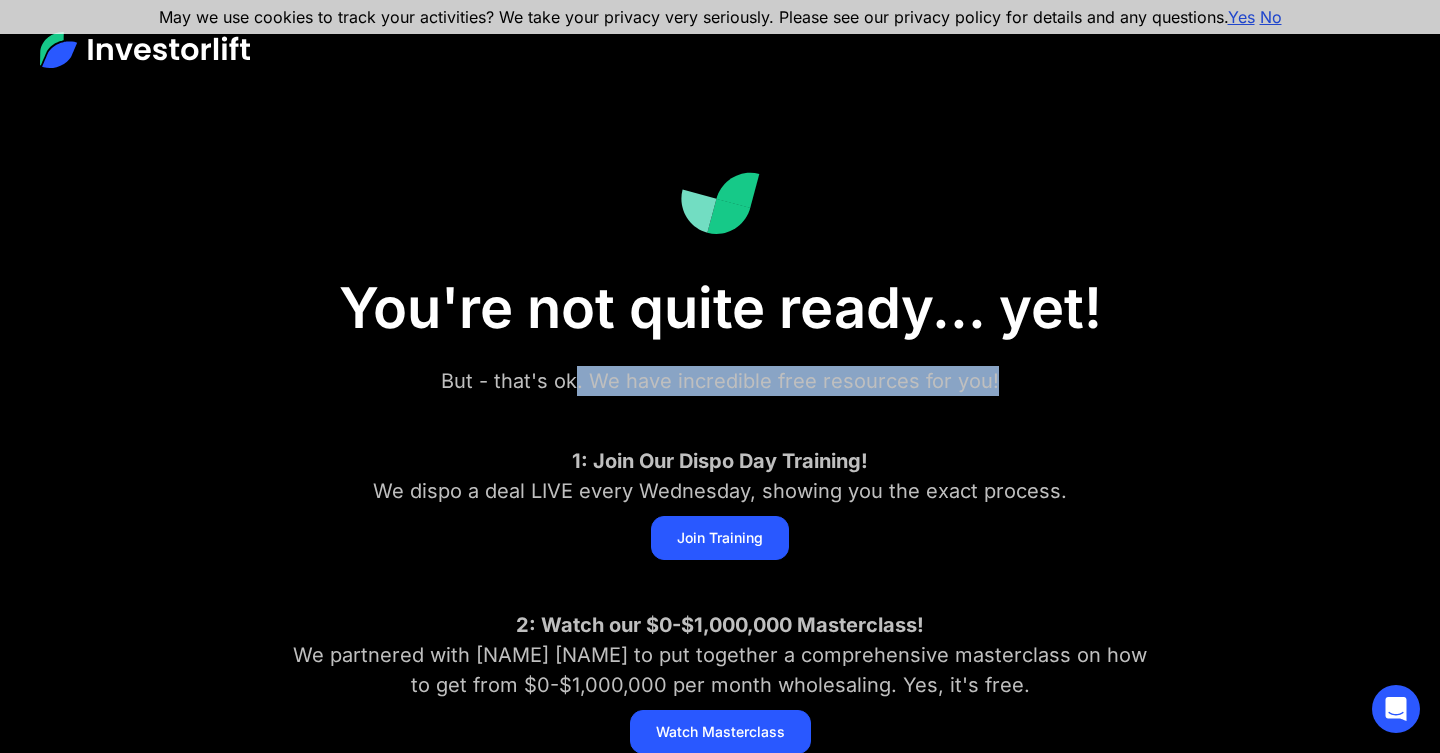 click on "But - that's ok. We have incredible free resources for you!" at bounding box center (720, 381) 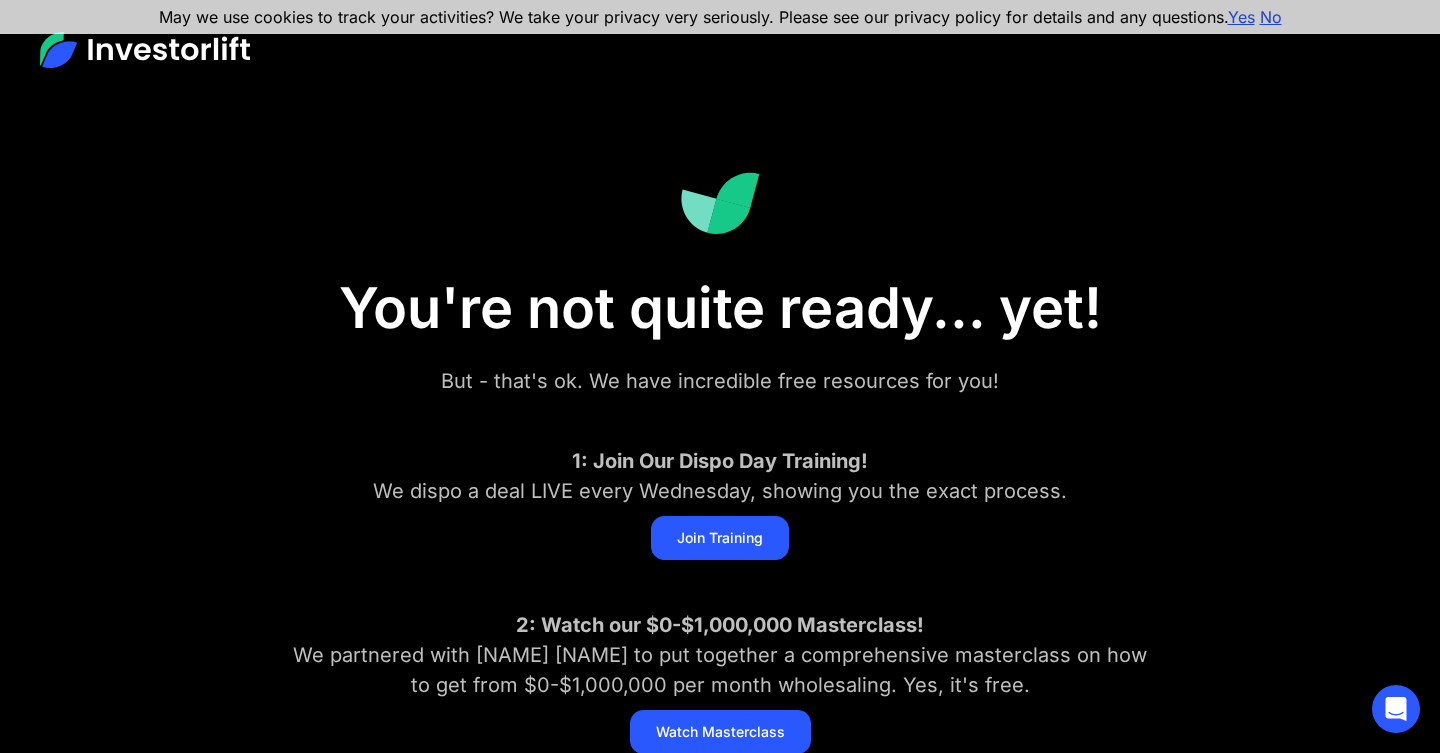 click on "But - that's ok. We have incredible free resources for you!" at bounding box center [720, 381] 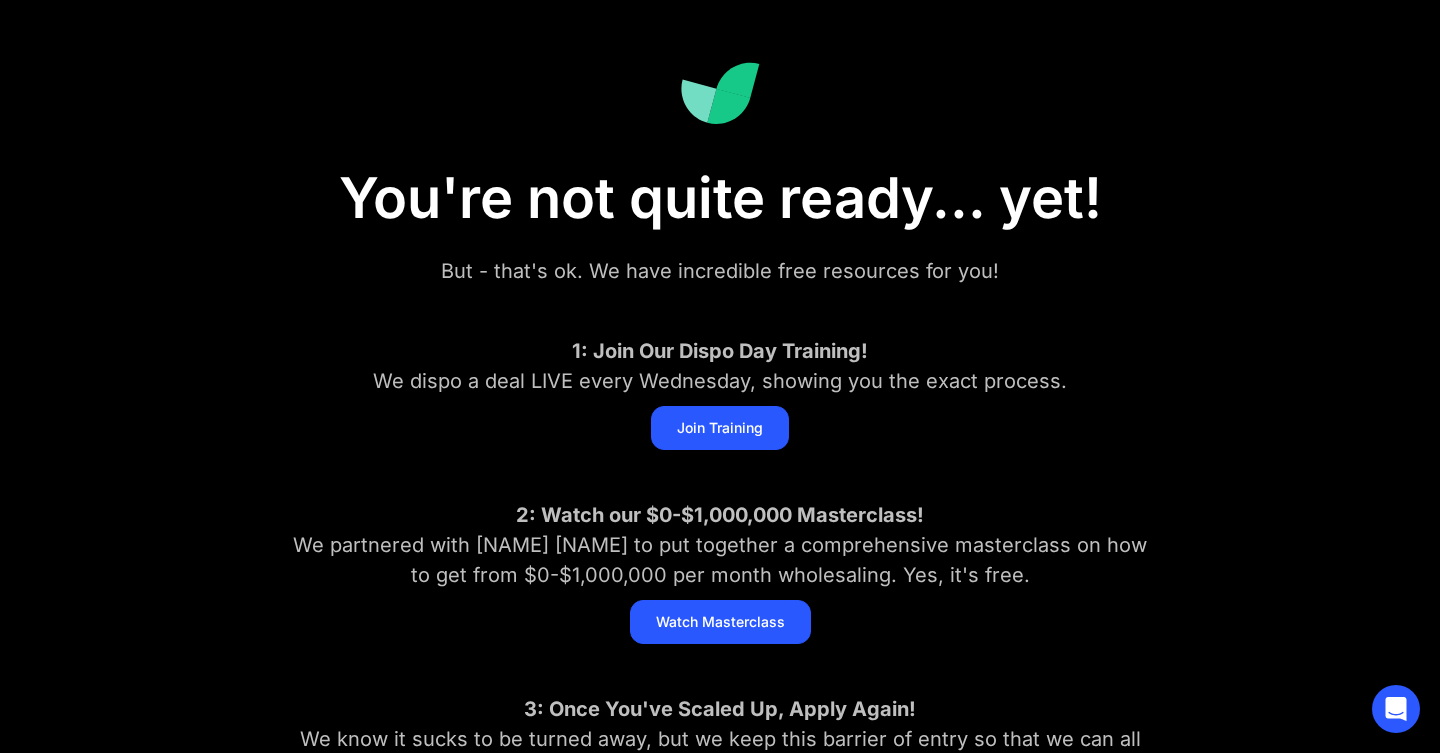 scroll, scrollTop: 111, scrollLeft: 0, axis: vertical 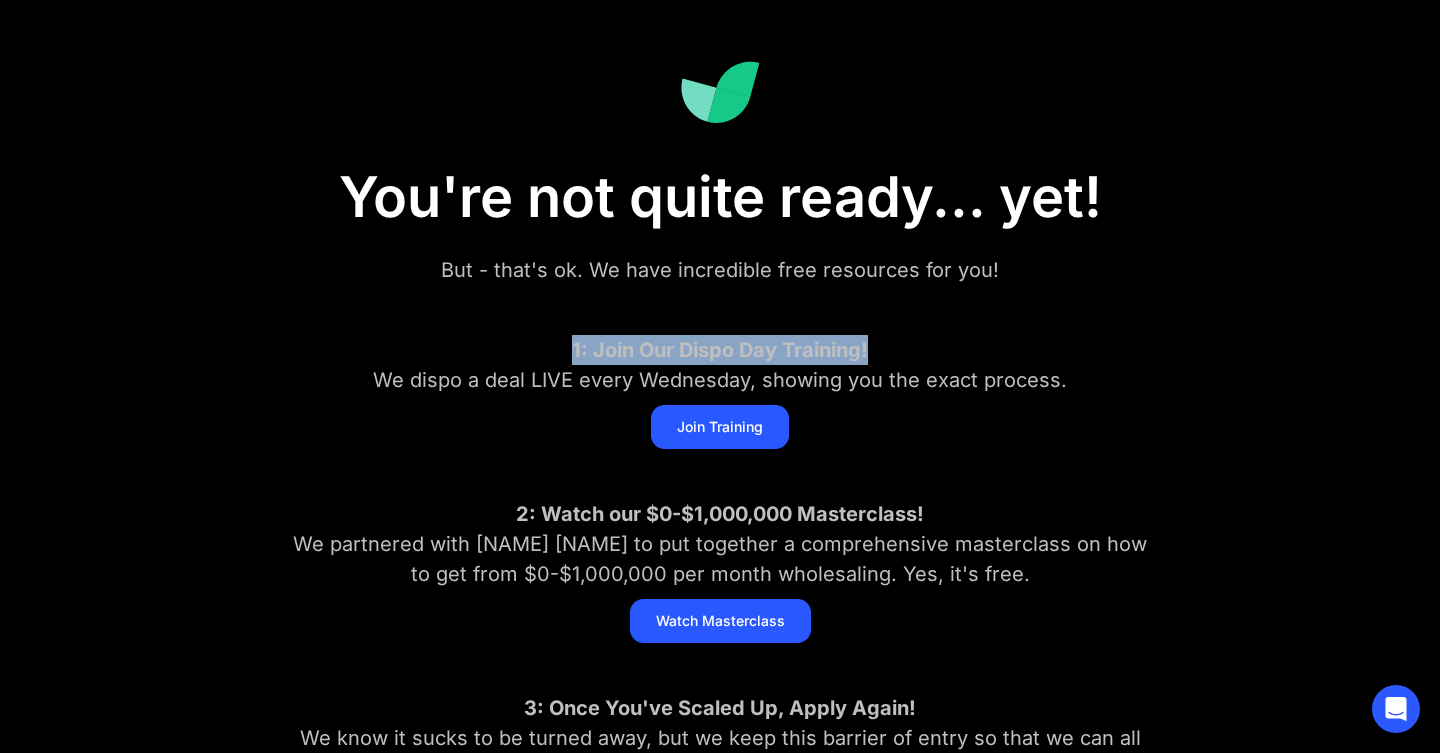 drag, startPoint x: 556, startPoint y: 352, endPoint x: 870, endPoint y: 352, distance: 314 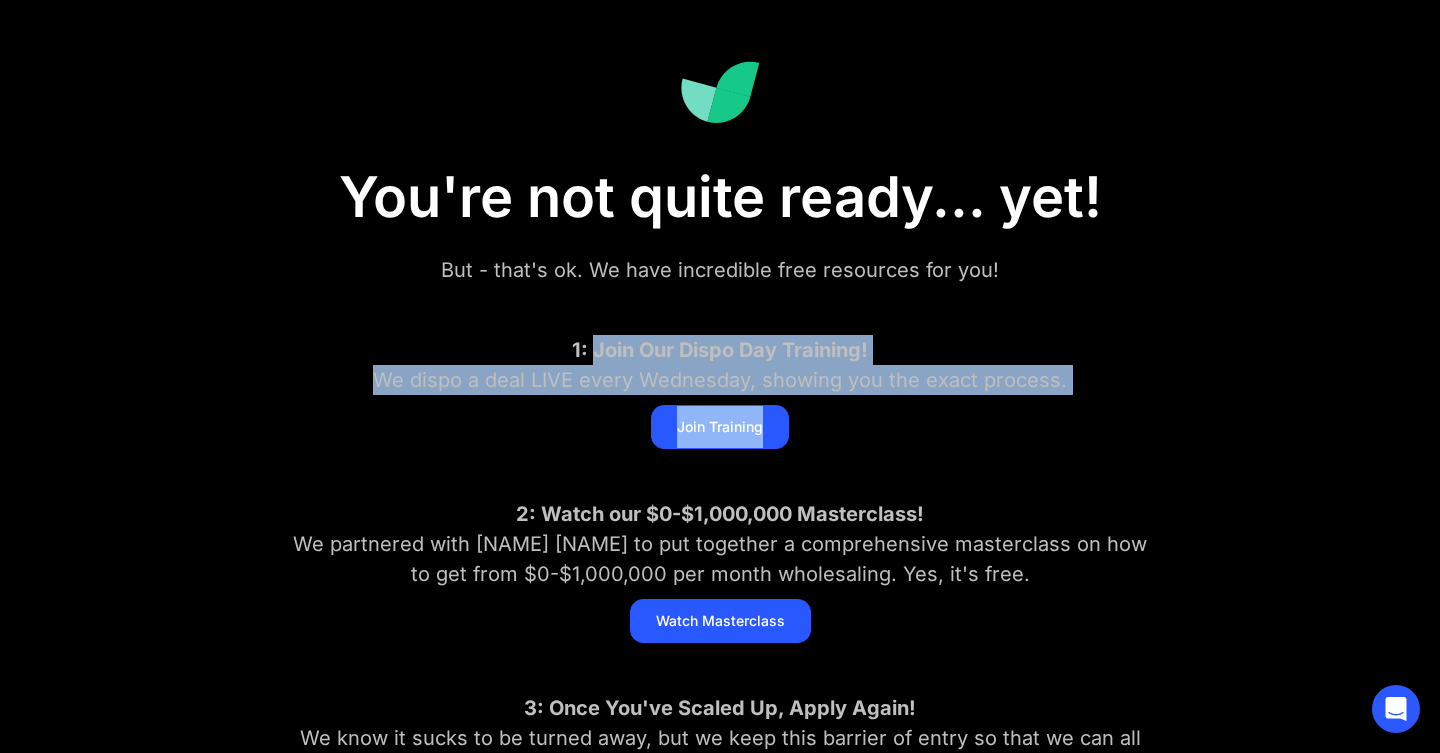 drag, startPoint x: 894, startPoint y: 441, endPoint x: 577, endPoint y: 353, distance: 328.98785 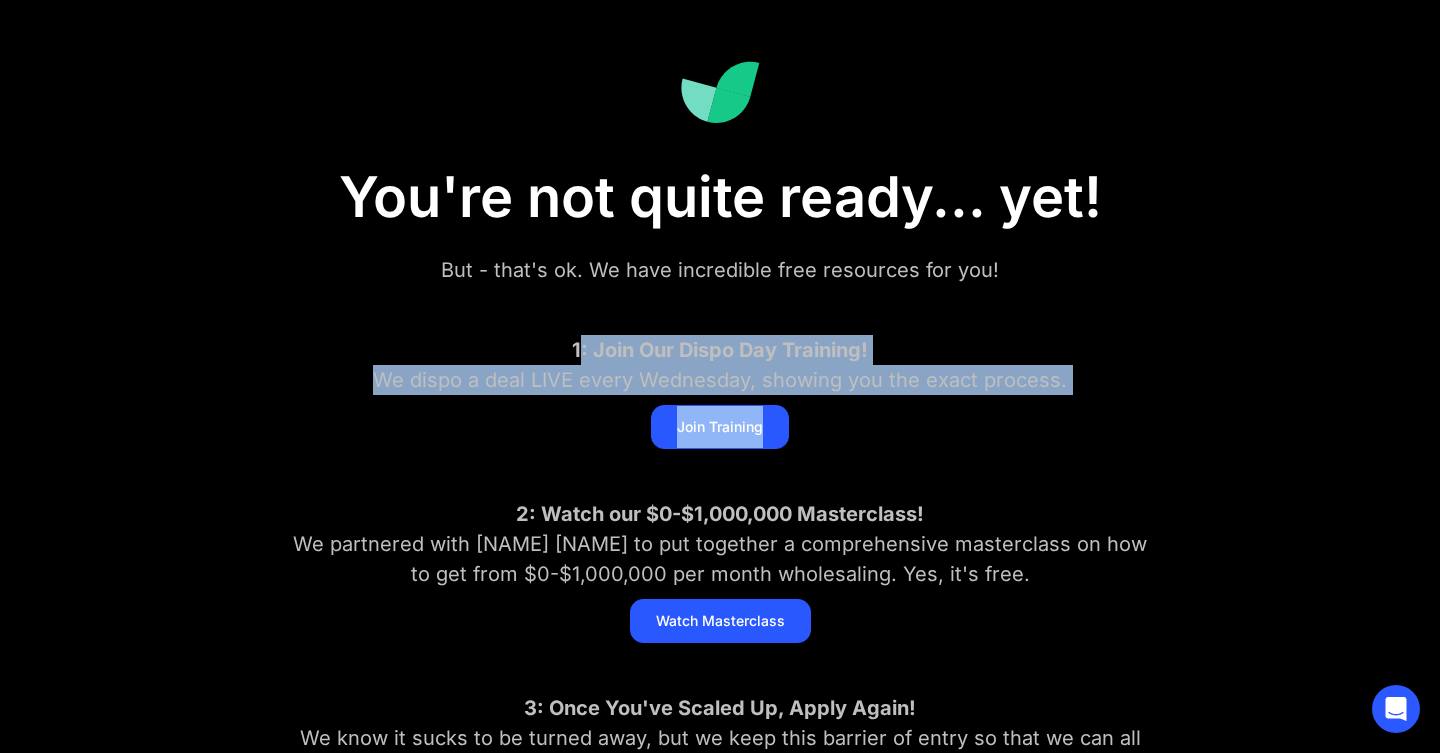 click on "1: Join Our Dispo Day Training!" at bounding box center (720, 350) 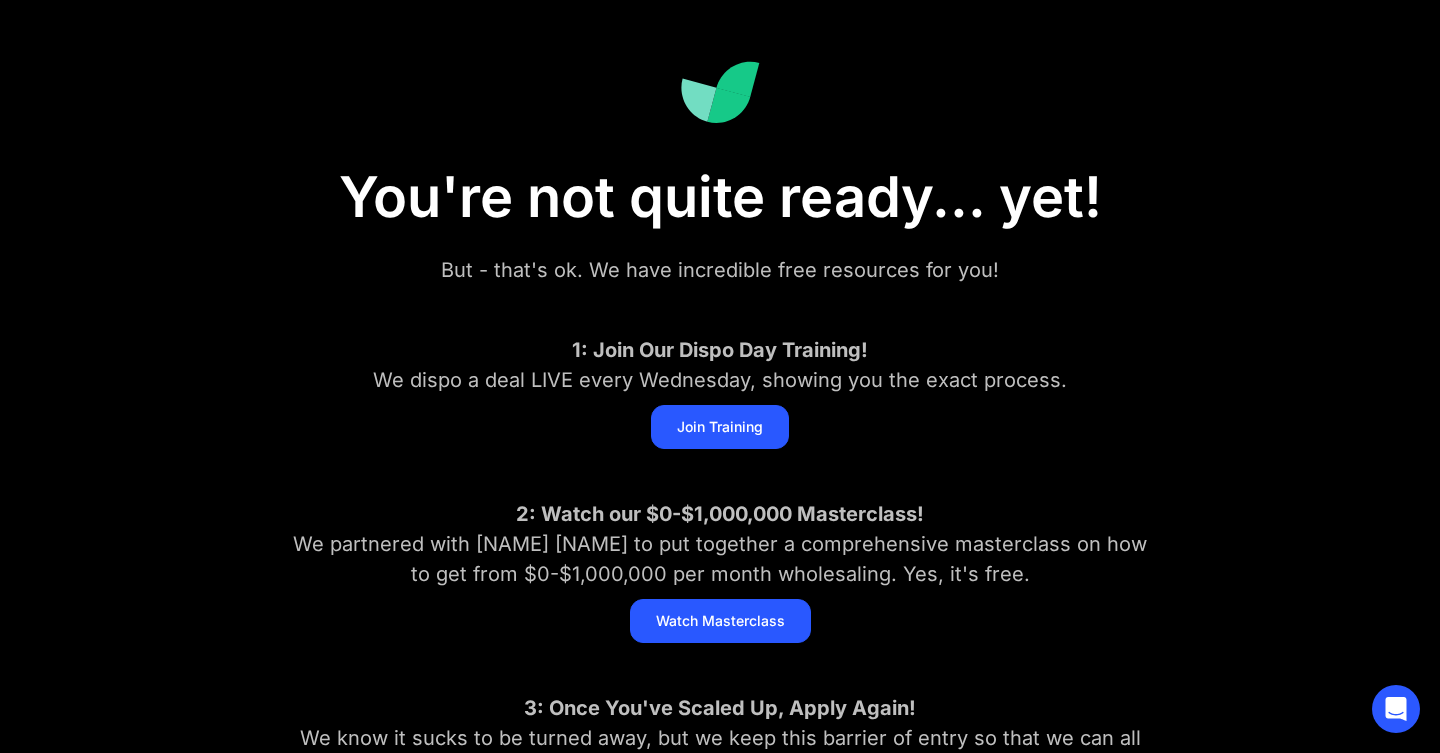 scroll, scrollTop: 352, scrollLeft: 0, axis: vertical 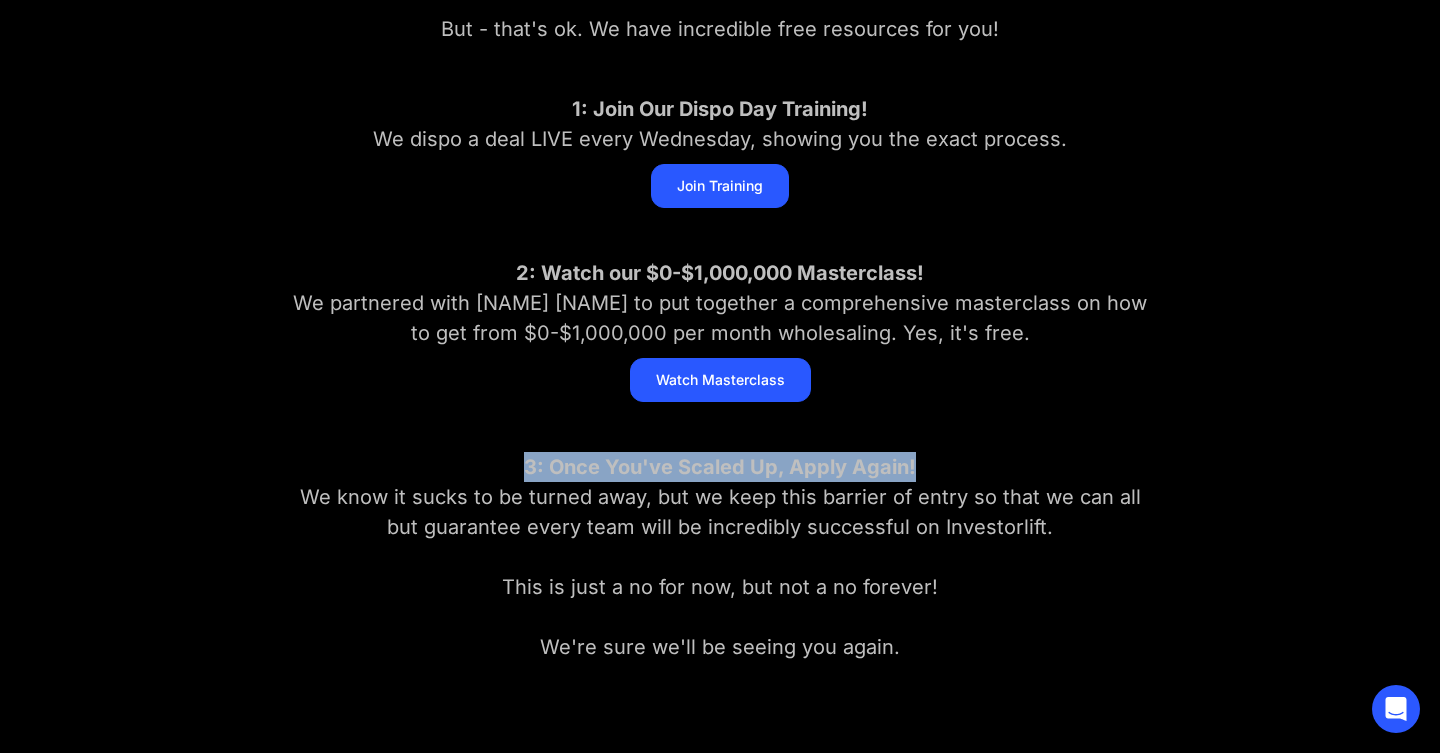 drag, startPoint x: 465, startPoint y: 479, endPoint x: 920, endPoint y: 479, distance: 455 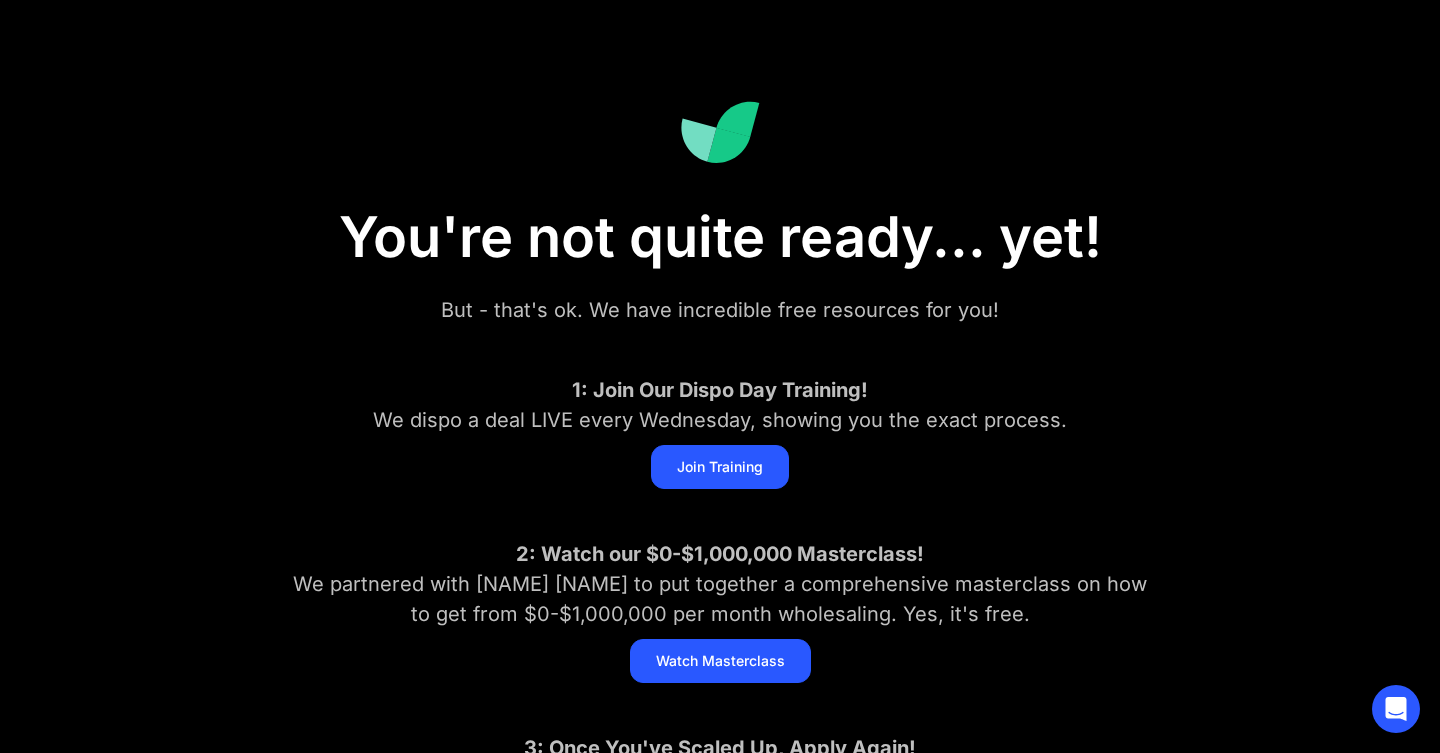 scroll, scrollTop: 68, scrollLeft: 0, axis: vertical 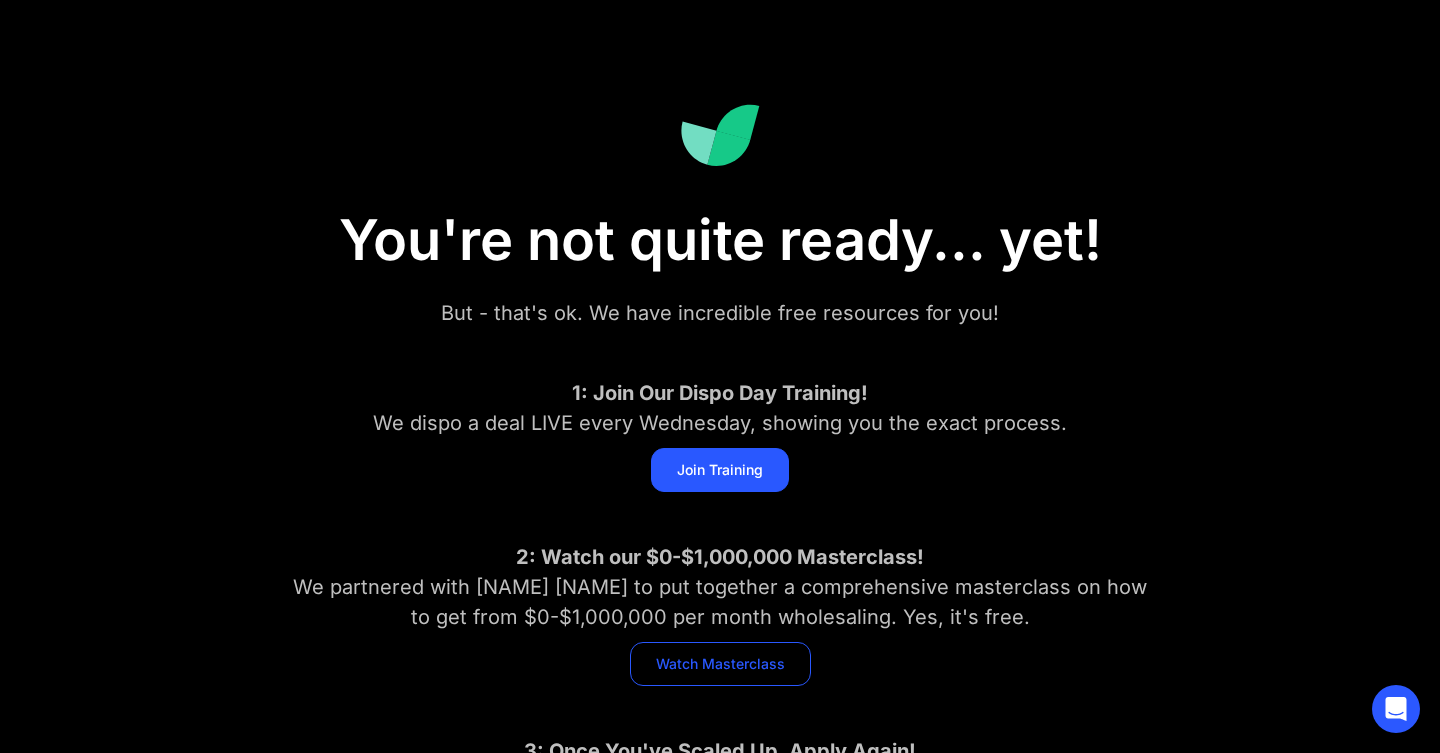 click on "Watch Masterclass" at bounding box center [720, 664] 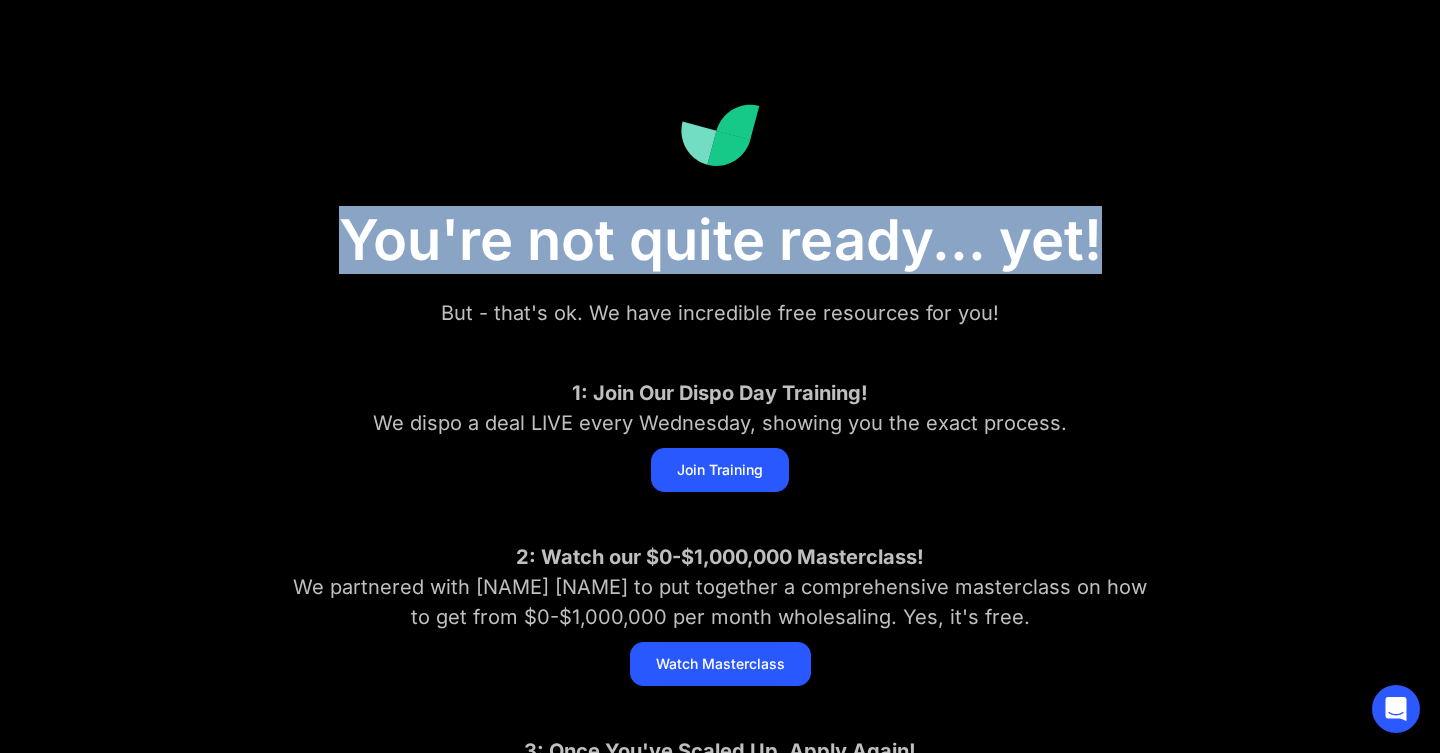 drag, startPoint x: 323, startPoint y: 267, endPoint x: 1210, endPoint y: 220, distance: 888.2443 